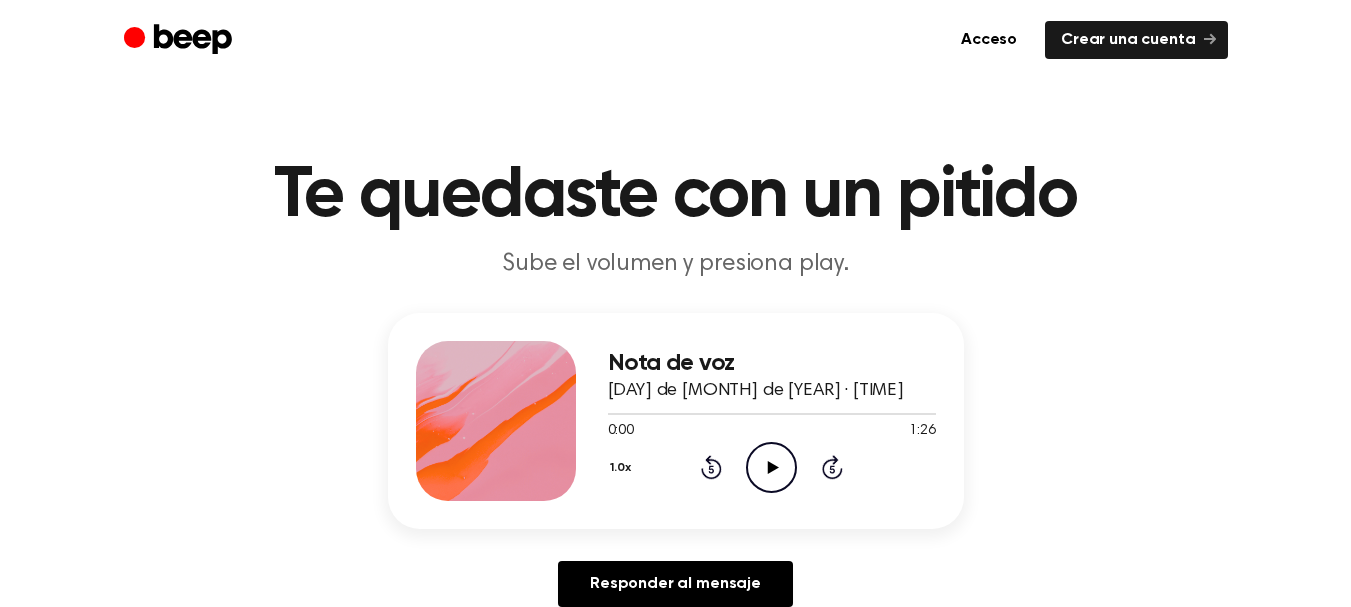 scroll, scrollTop: 0, scrollLeft: 0, axis: both 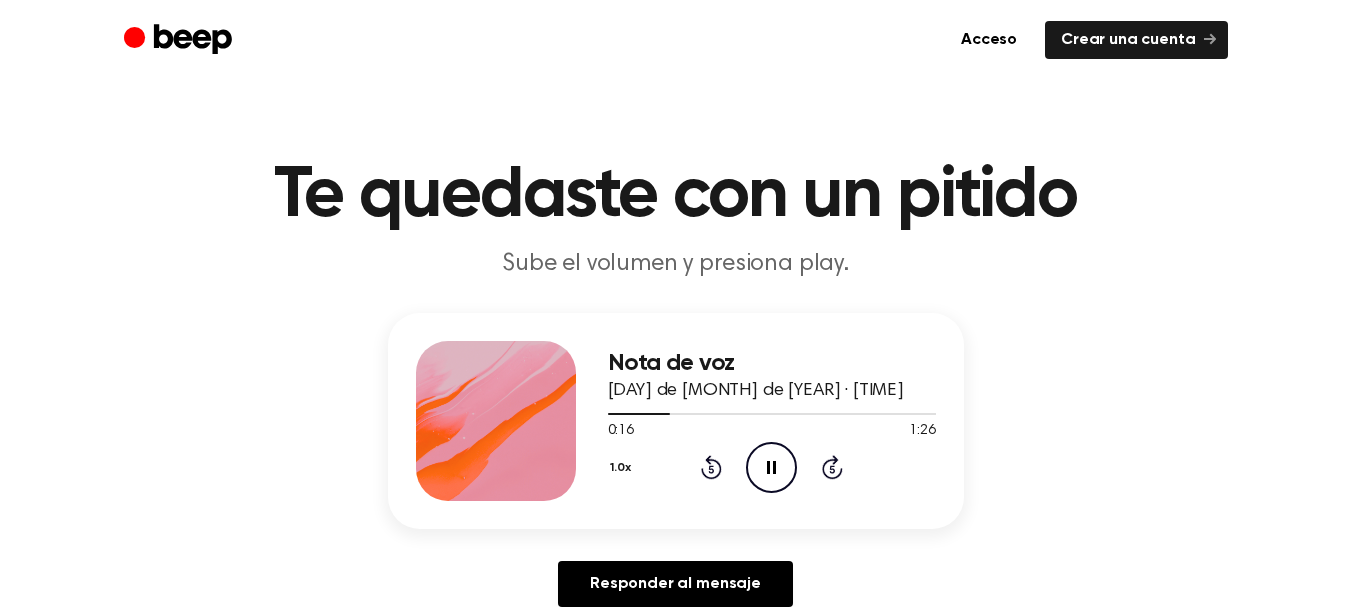click 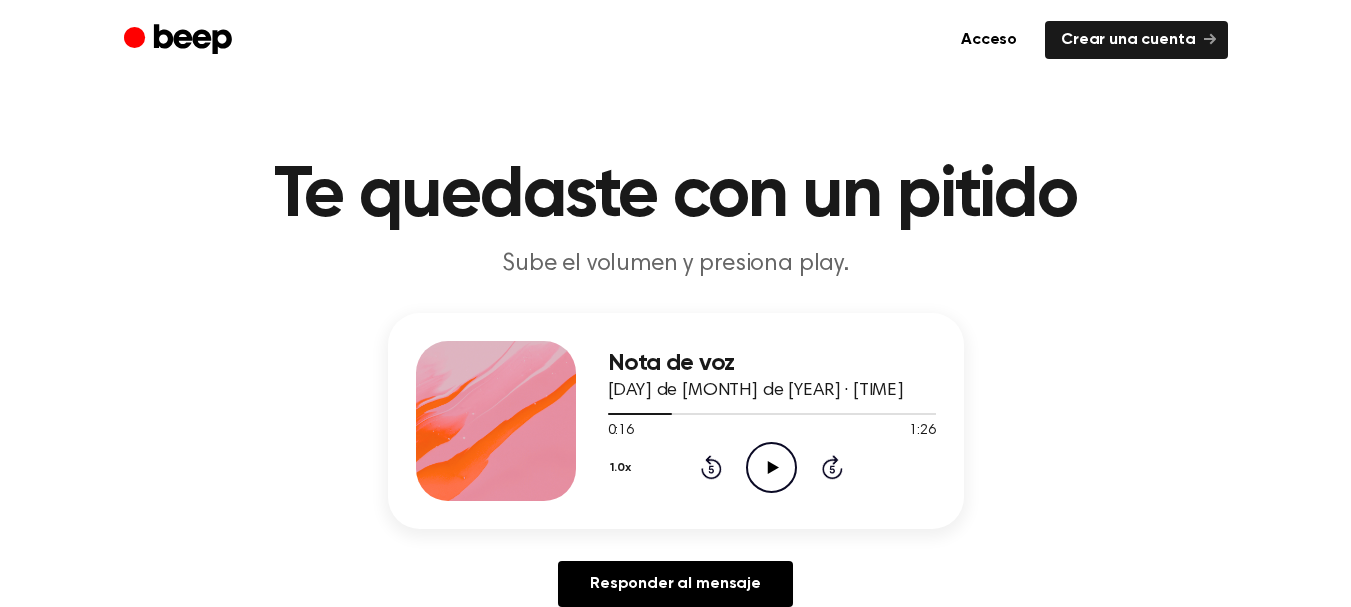 click on "Play Audio" 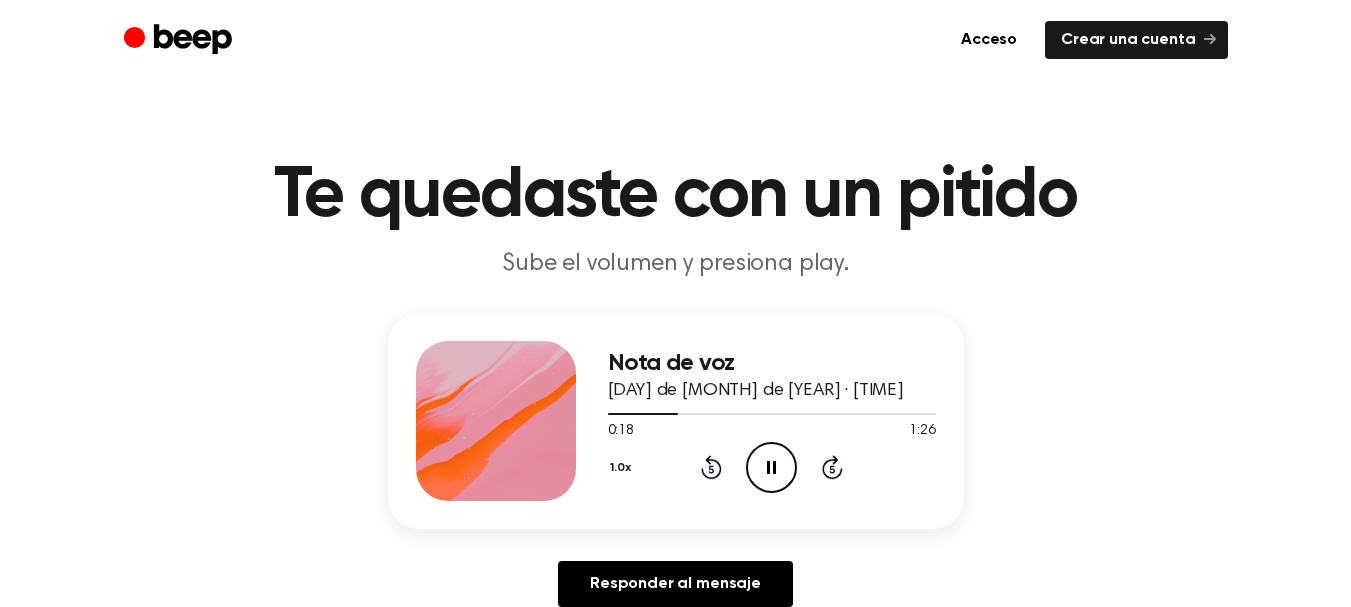 click on "Pause Audio" 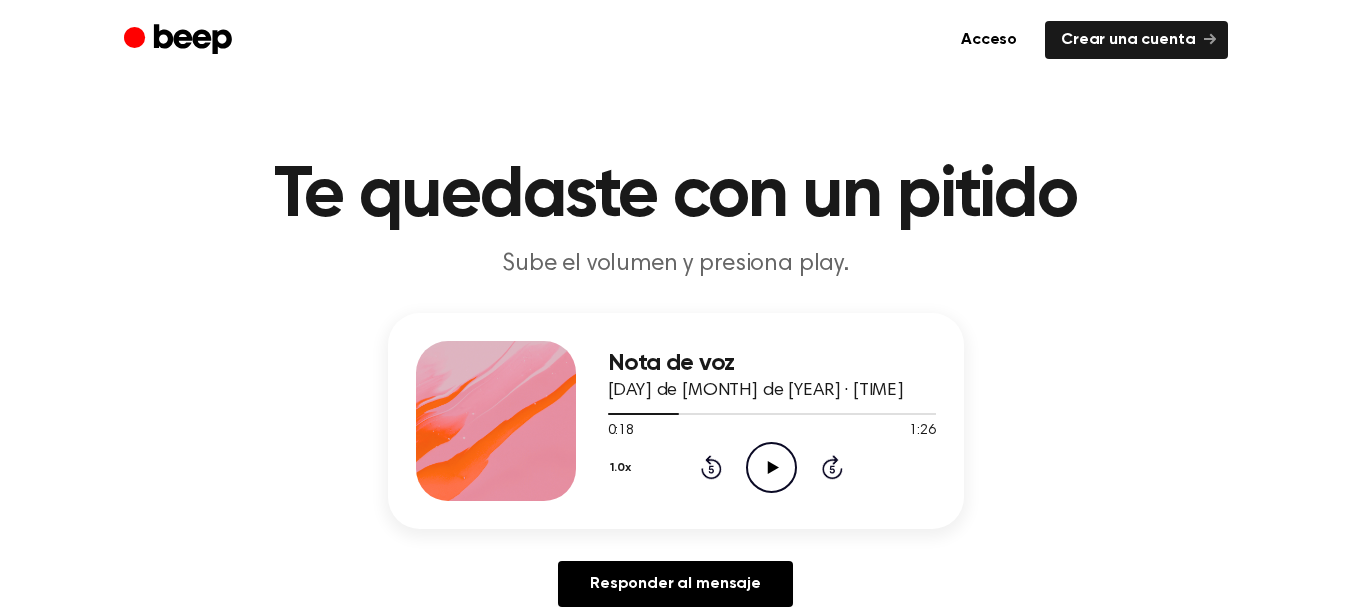 click on "Play Audio" 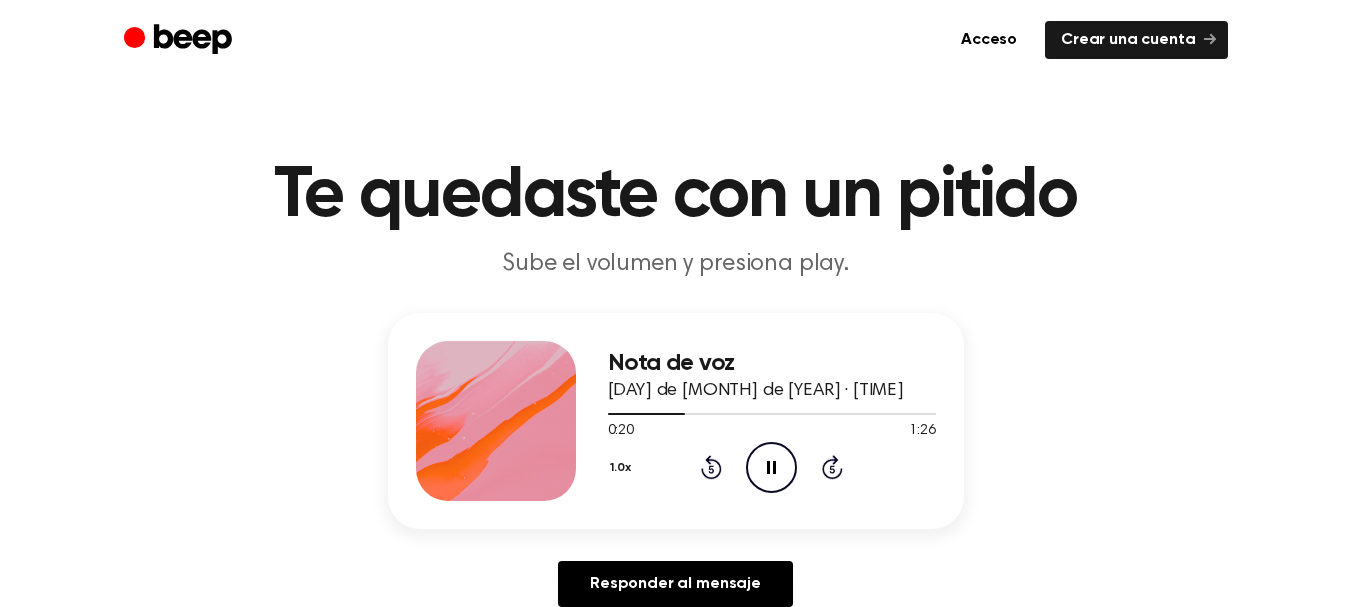 click on "Pause Audio" 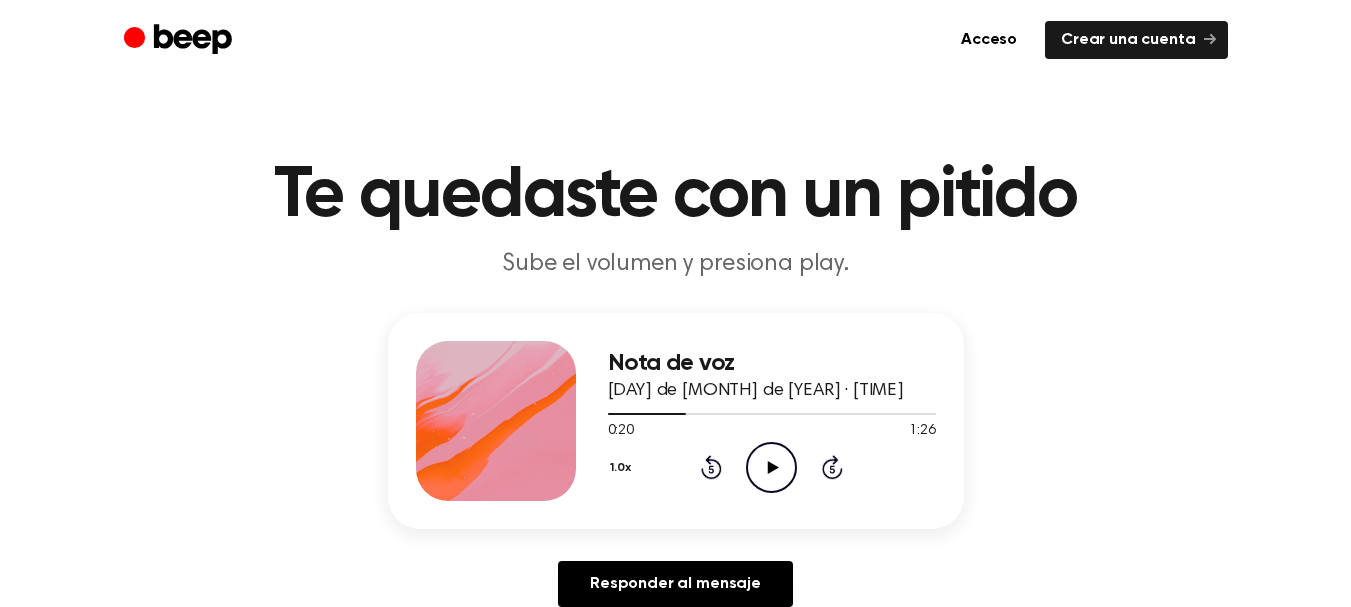 click on "Play Audio" 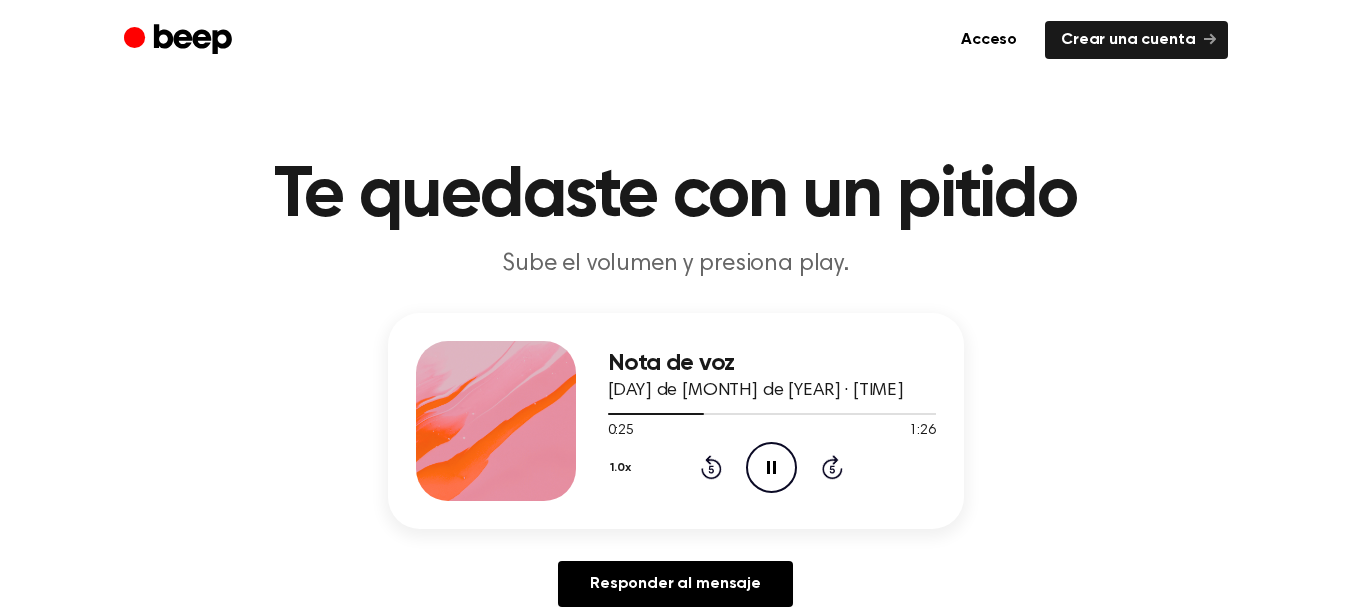 click on "Pause Audio" 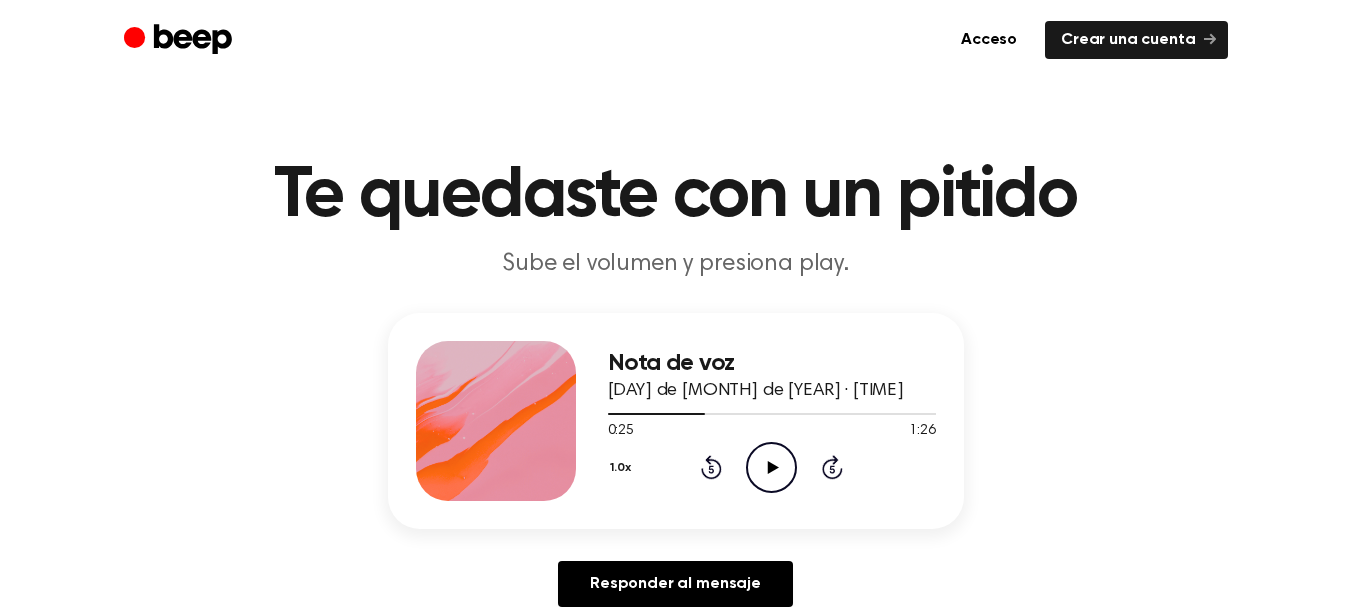 click 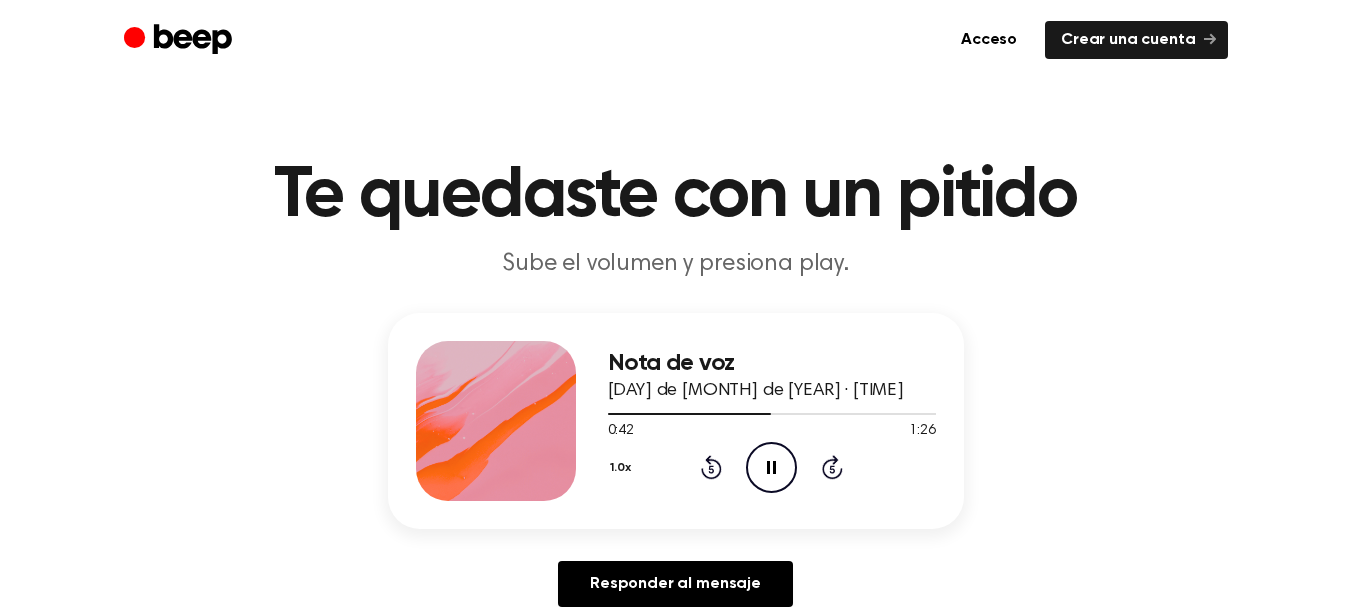 click 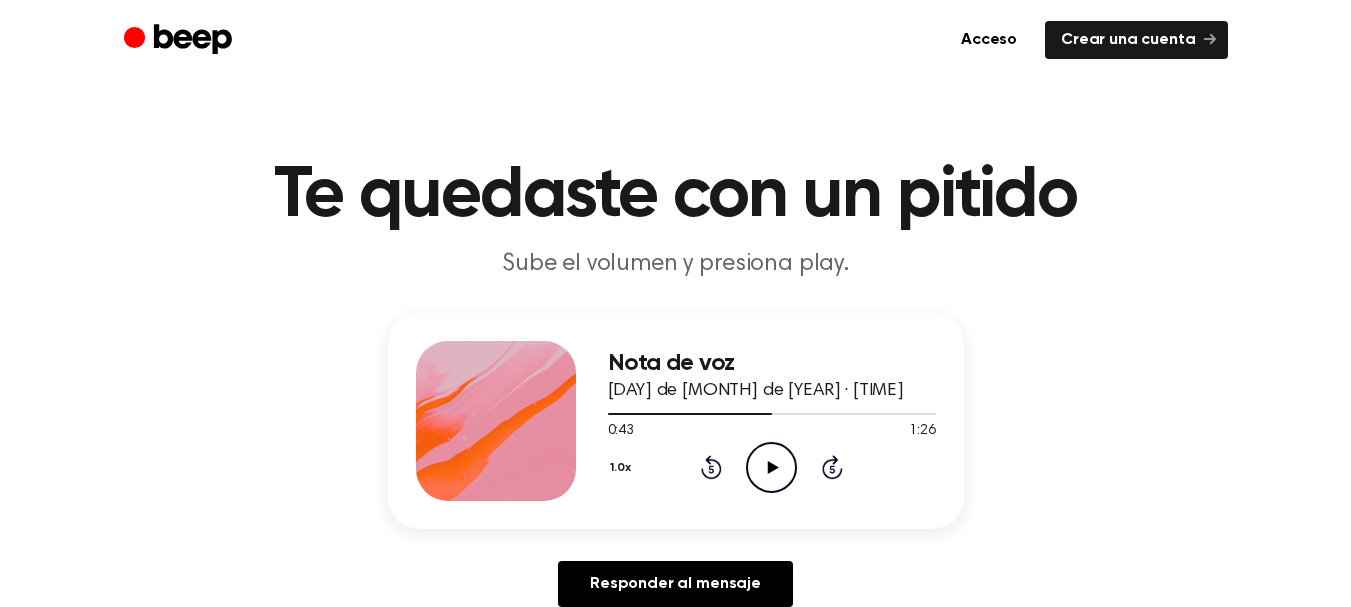 click on "Play Audio" 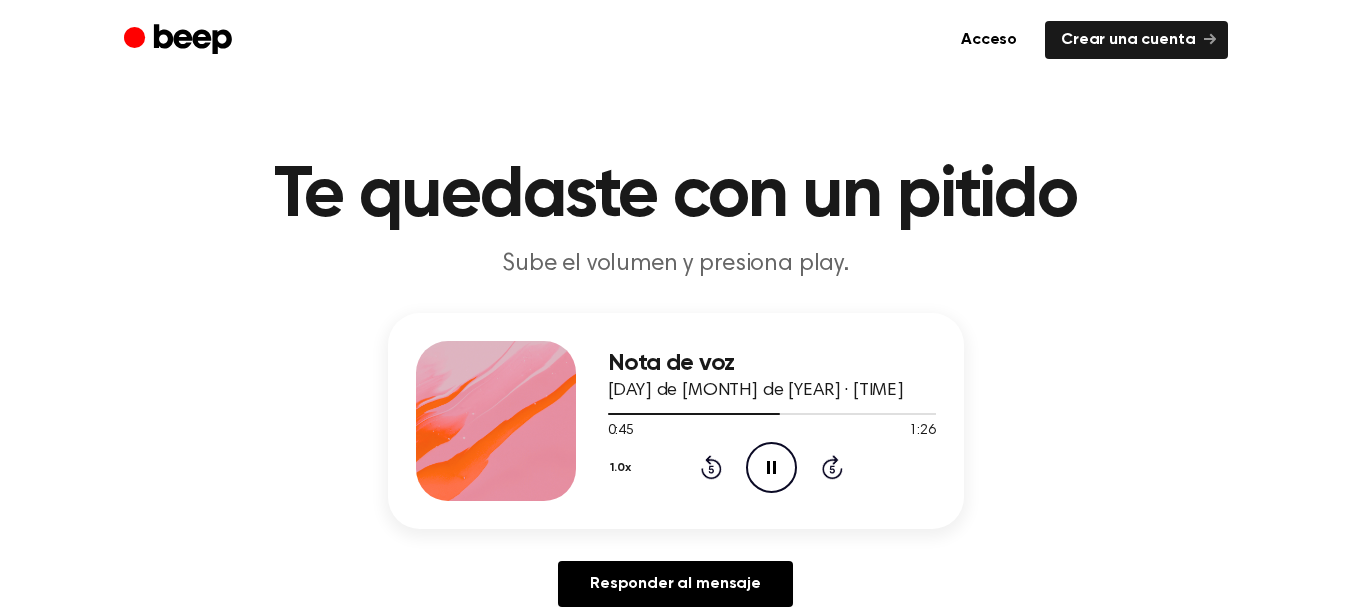 click 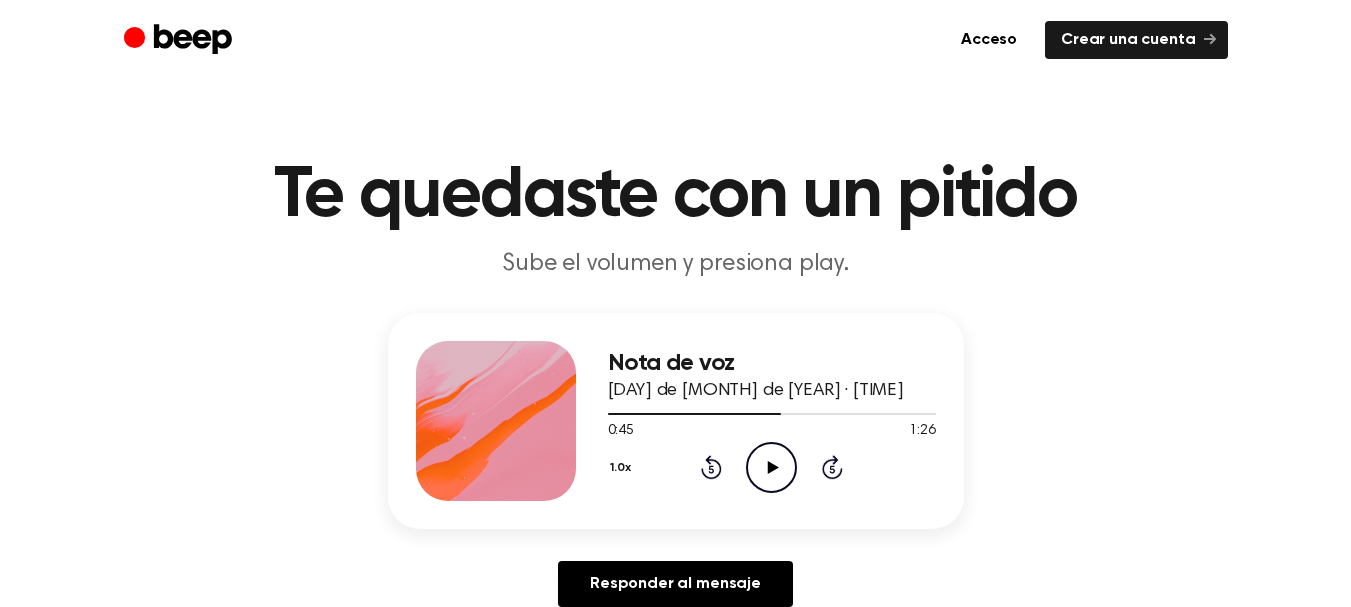 click on "Play Audio" 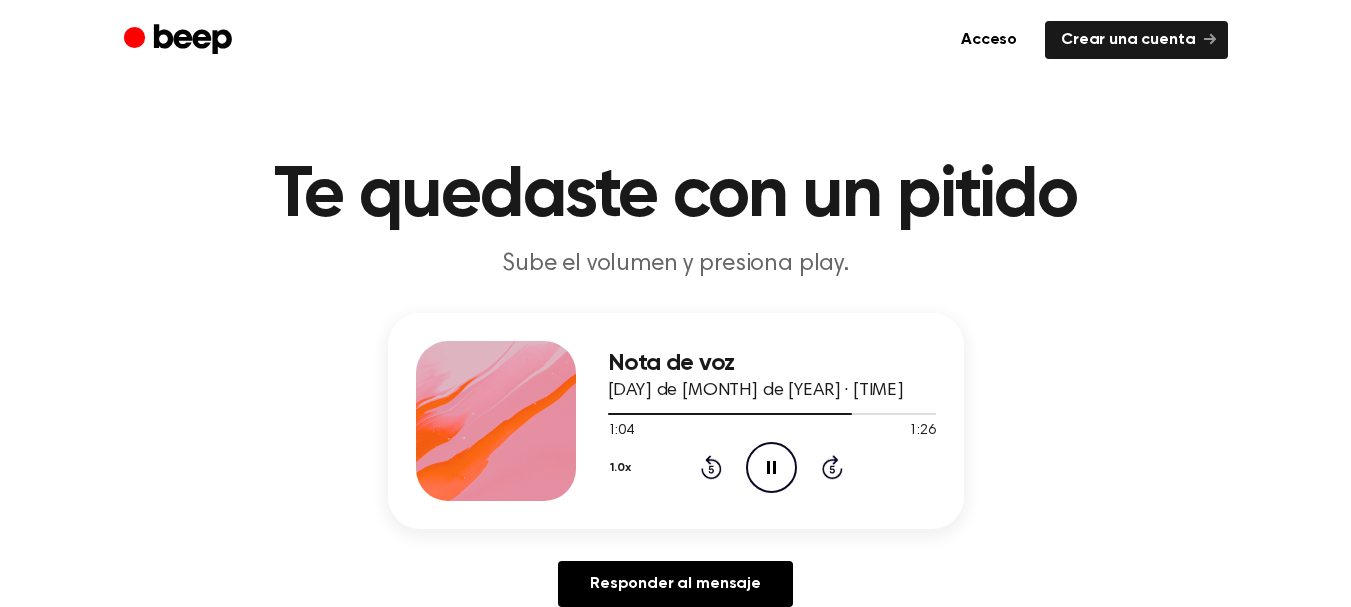 click on "Pause Audio" 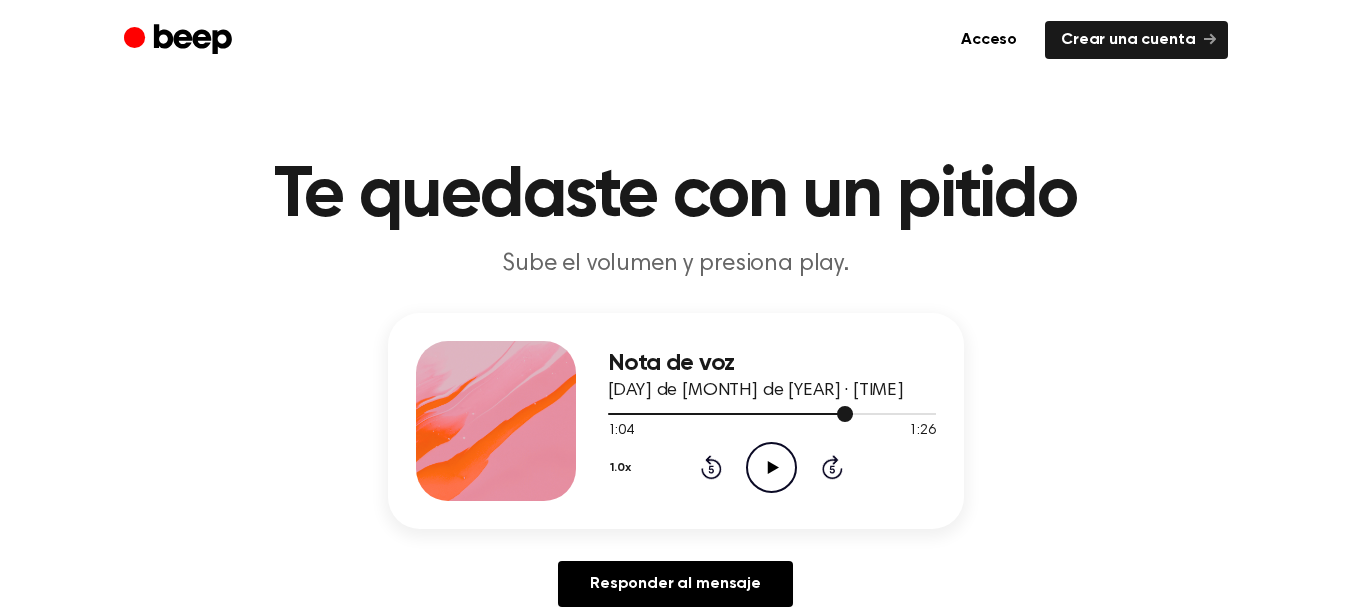 click at bounding box center (845, 414) 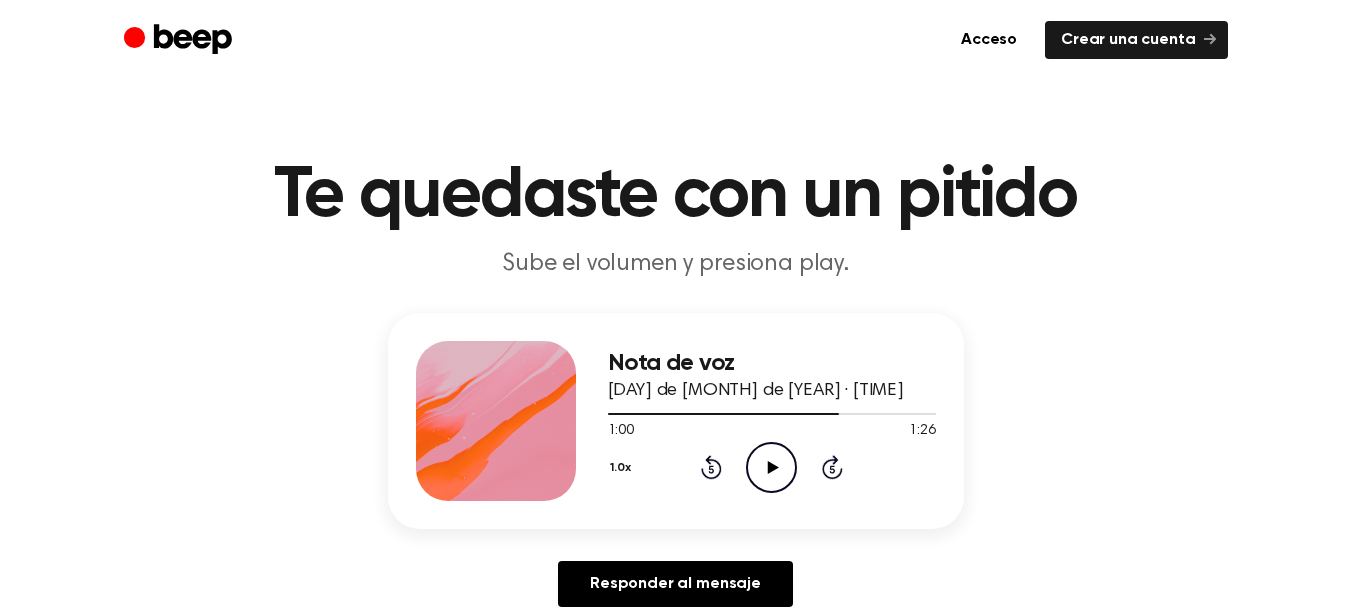 click on "Play Audio" 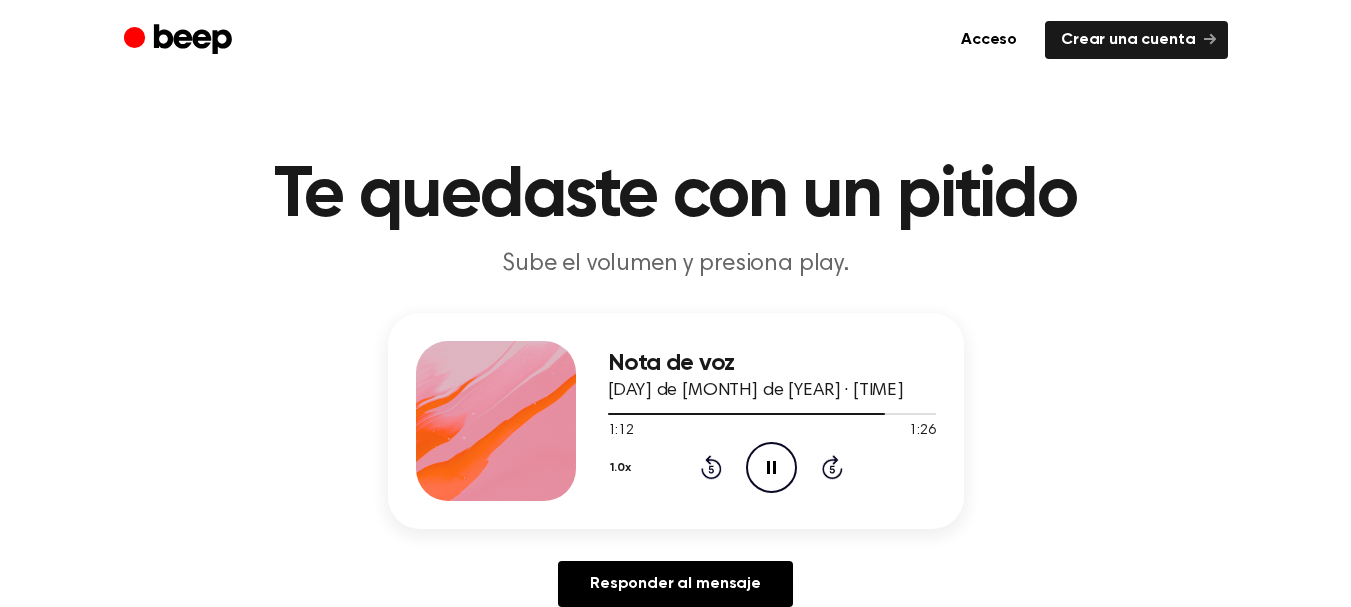 click on "Pause Audio" 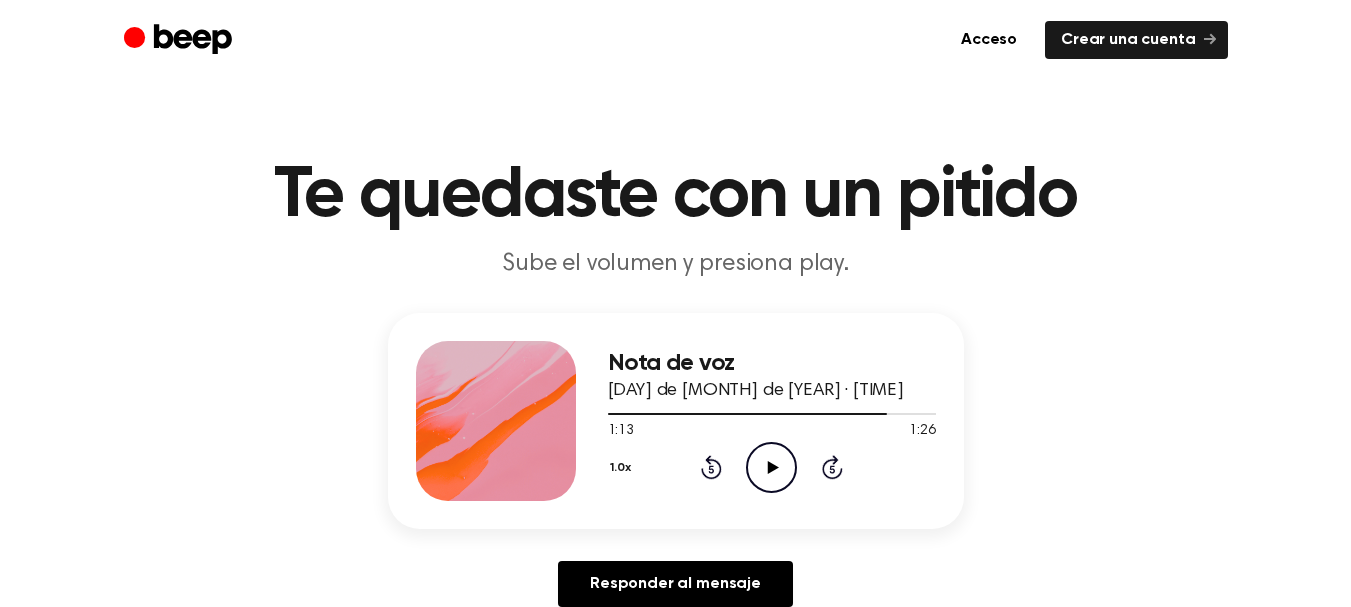 click on "Play Audio" 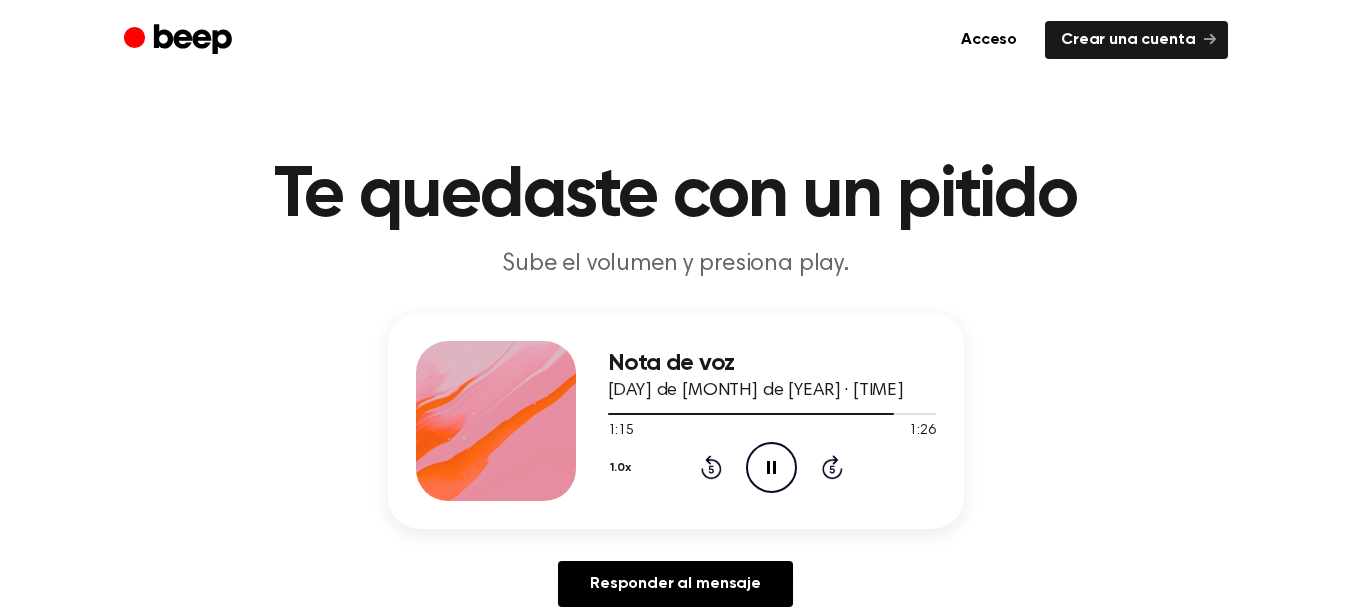 click 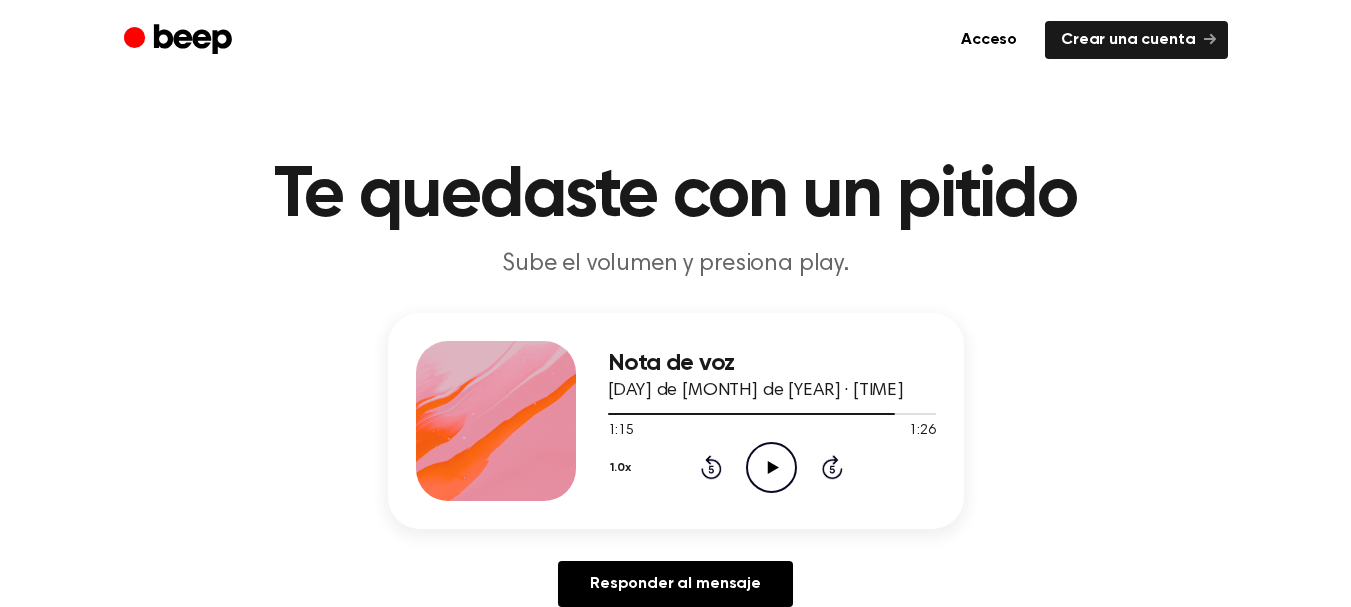 click on "1.0x Rewind 5 seconds Play Audio Skip 5 seconds" at bounding box center [772, 467] 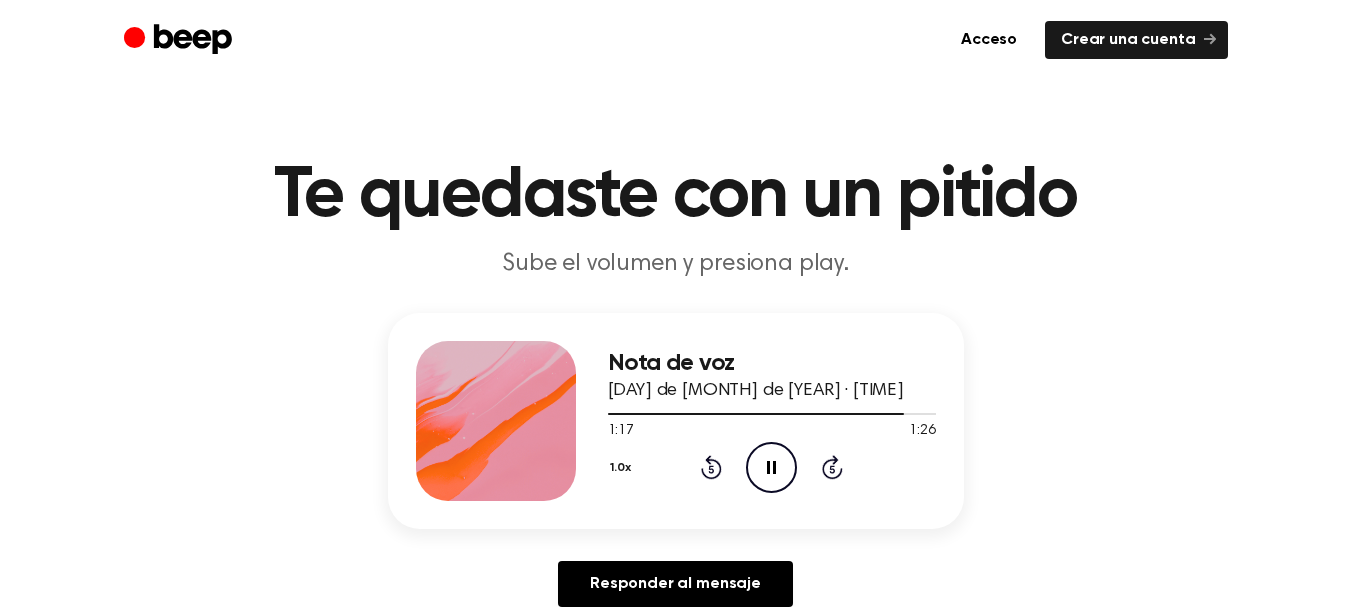 click 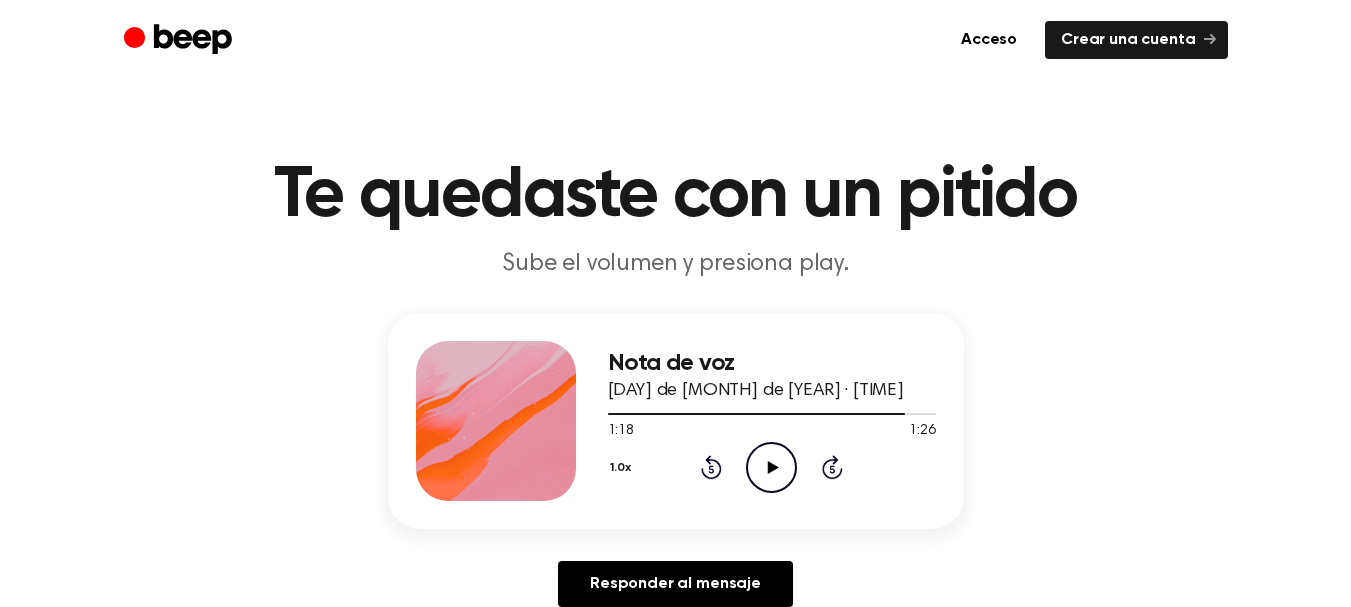 click on "Play Audio" 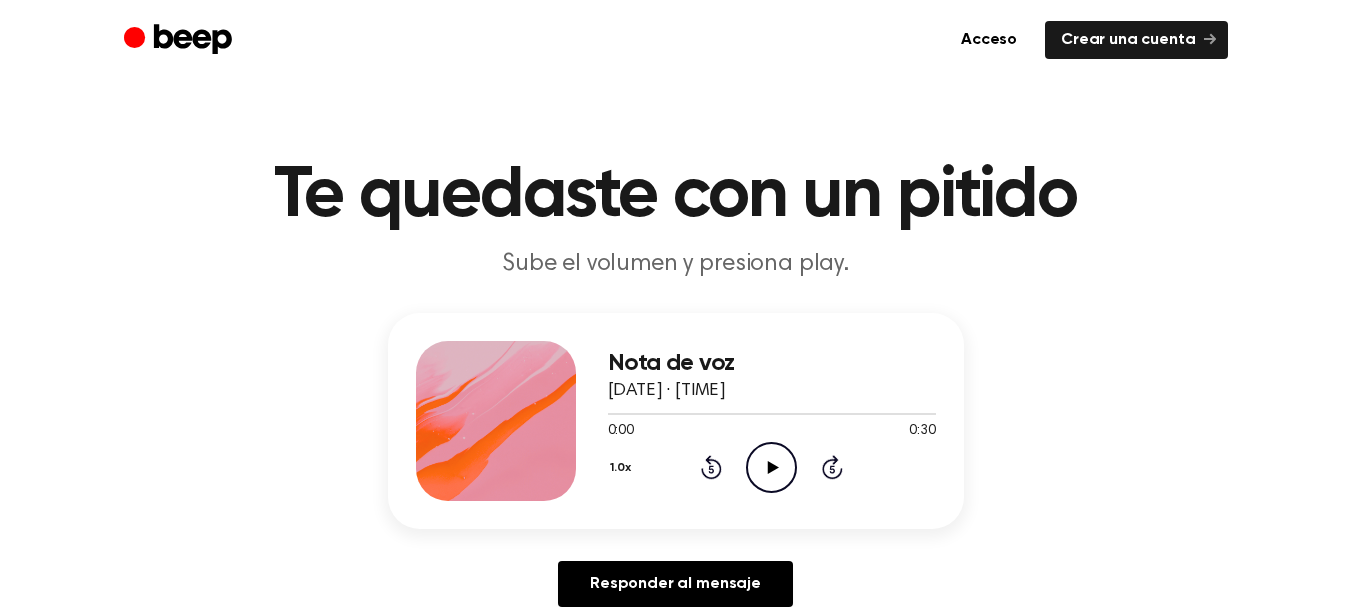 scroll, scrollTop: 0, scrollLeft: 0, axis: both 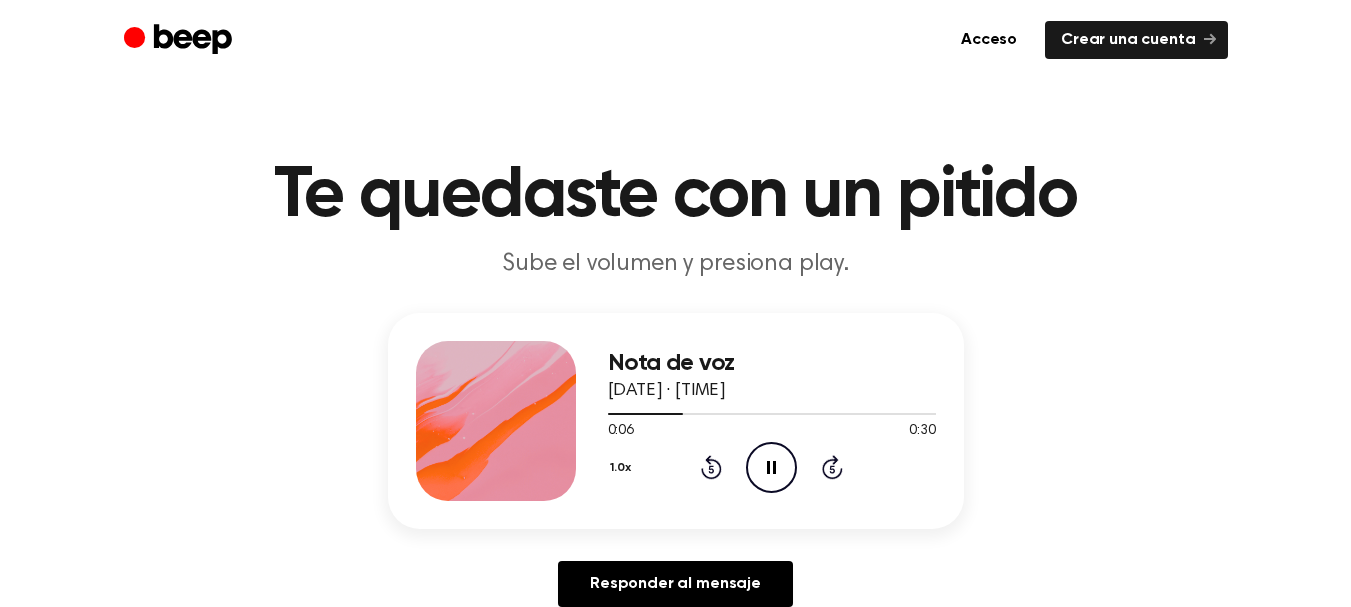 click on "Pause Audio" 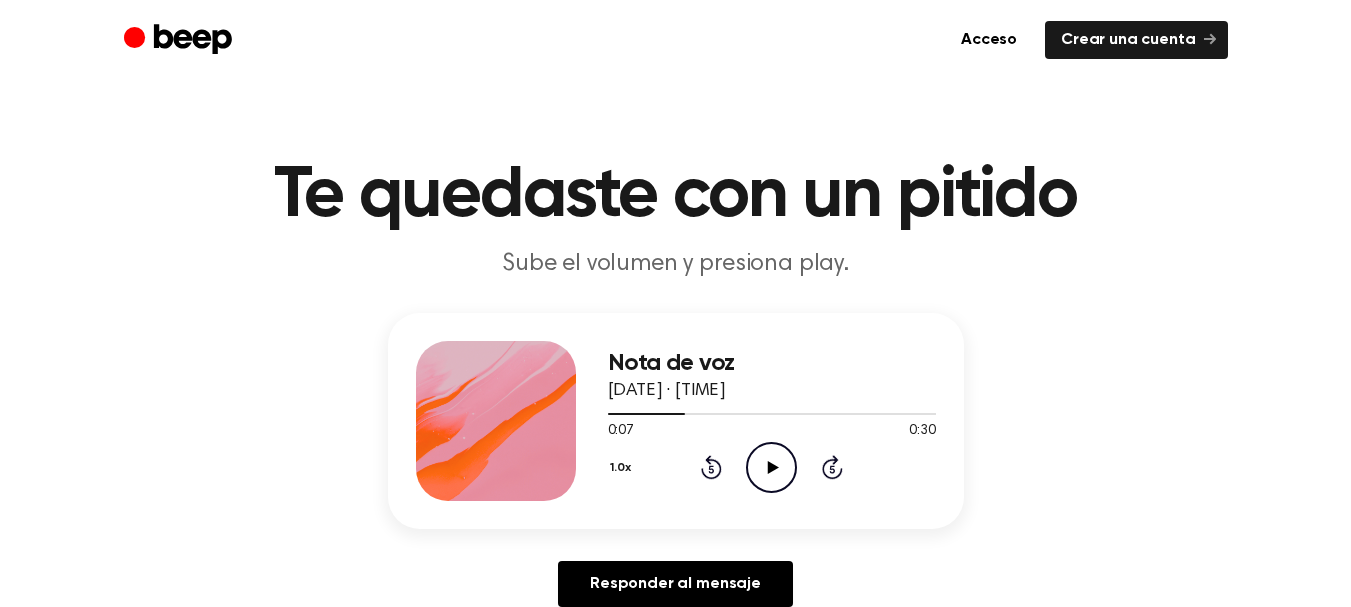click 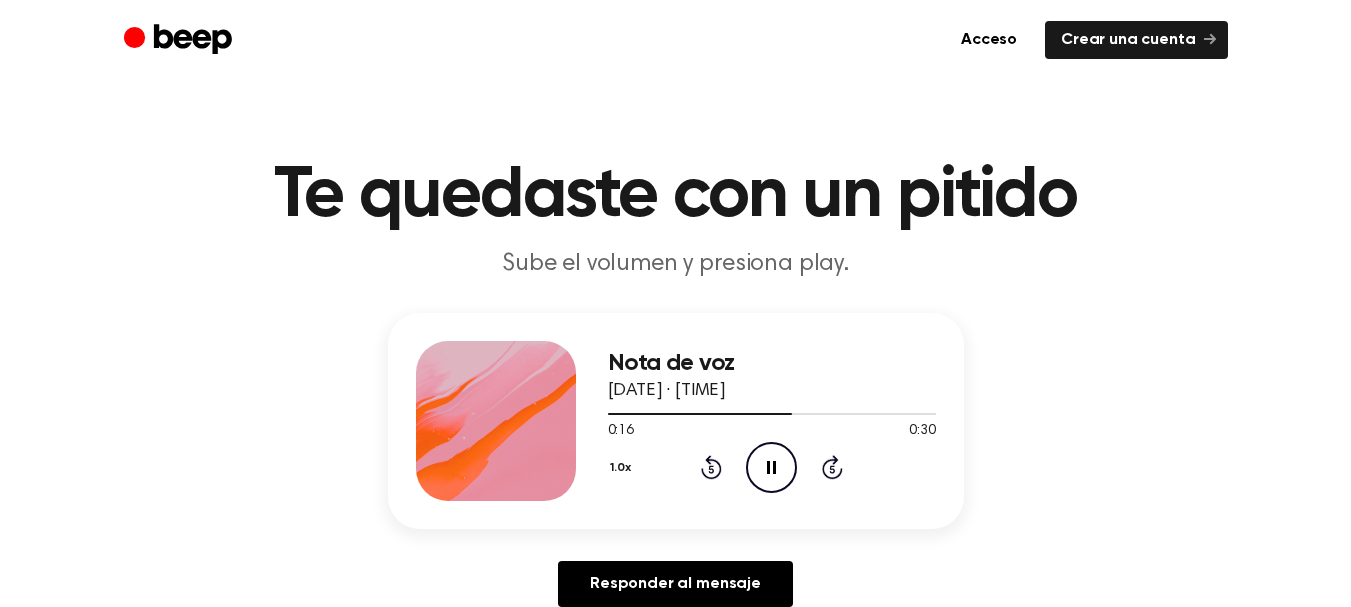 click on "Pause Audio" 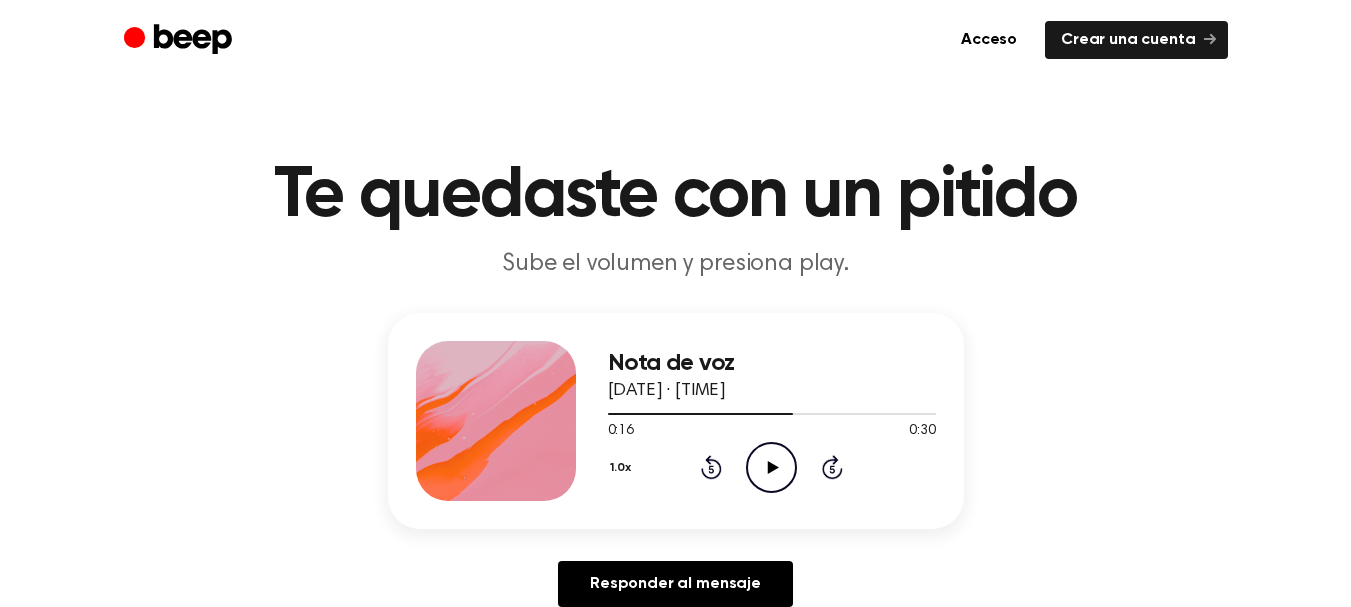 click on "Play Audio" 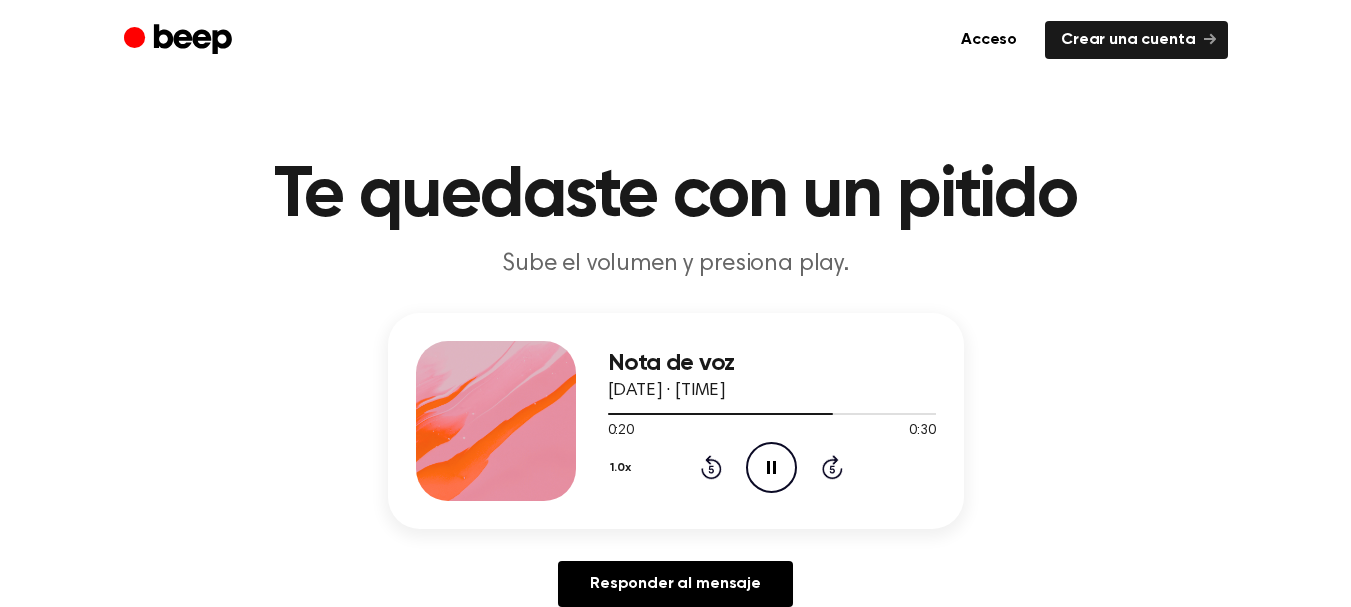 click on "Pause Audio" 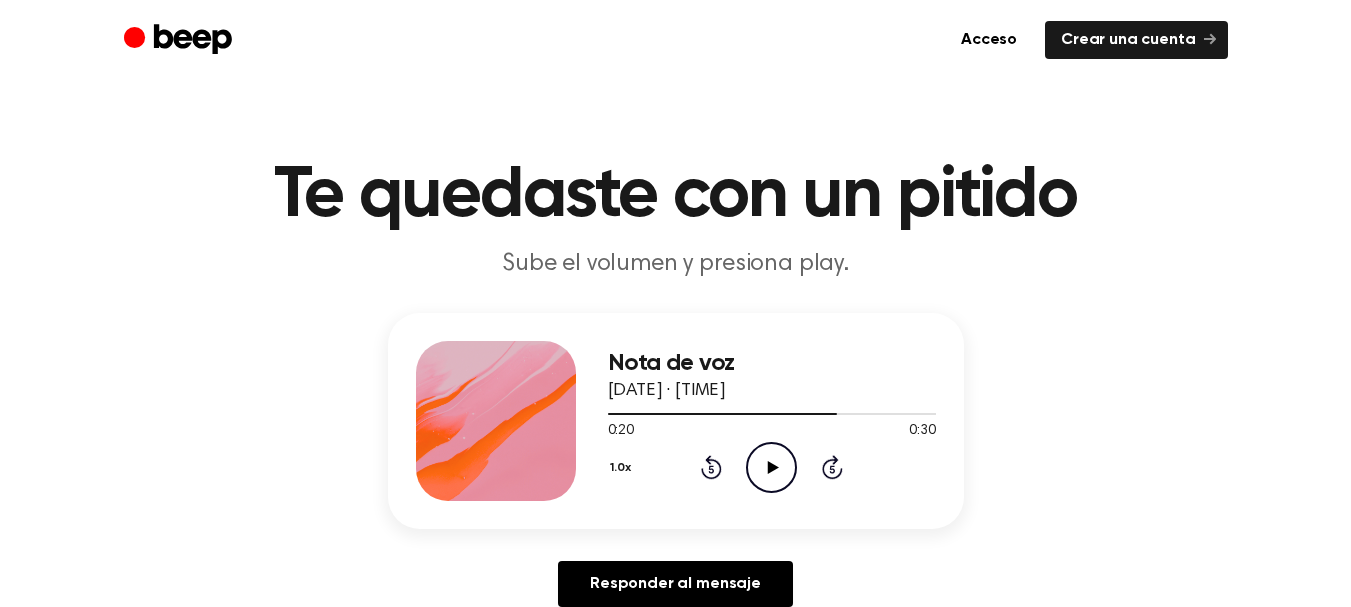 click on "Play Audio" 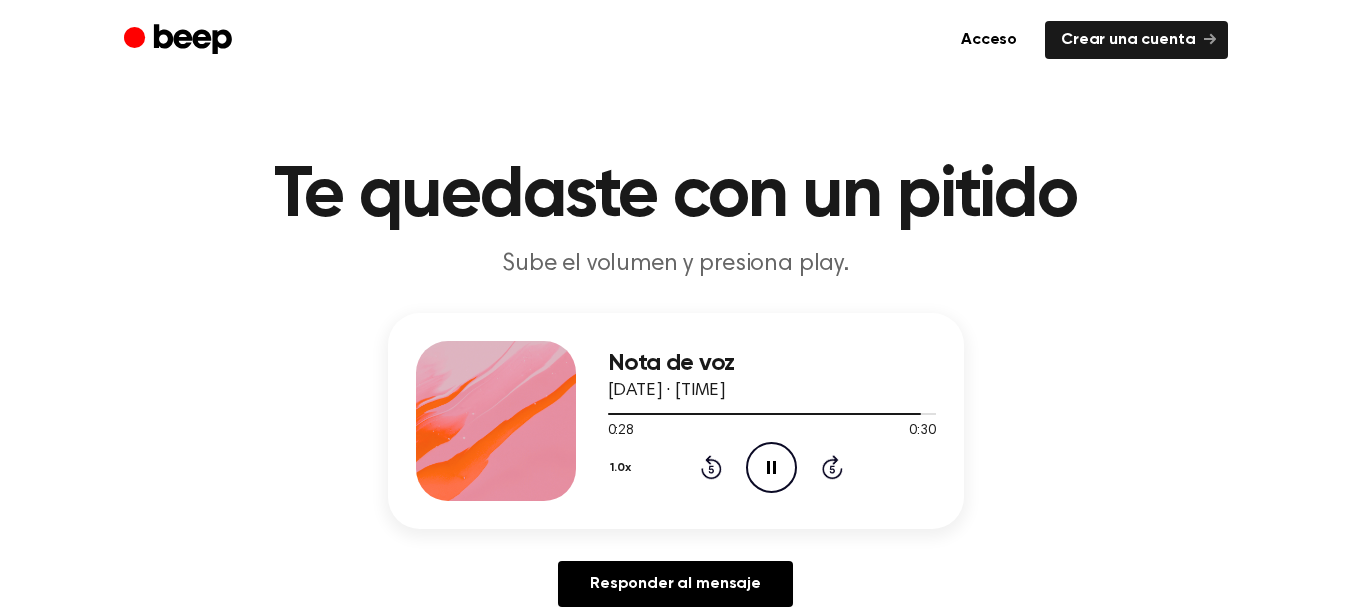 click 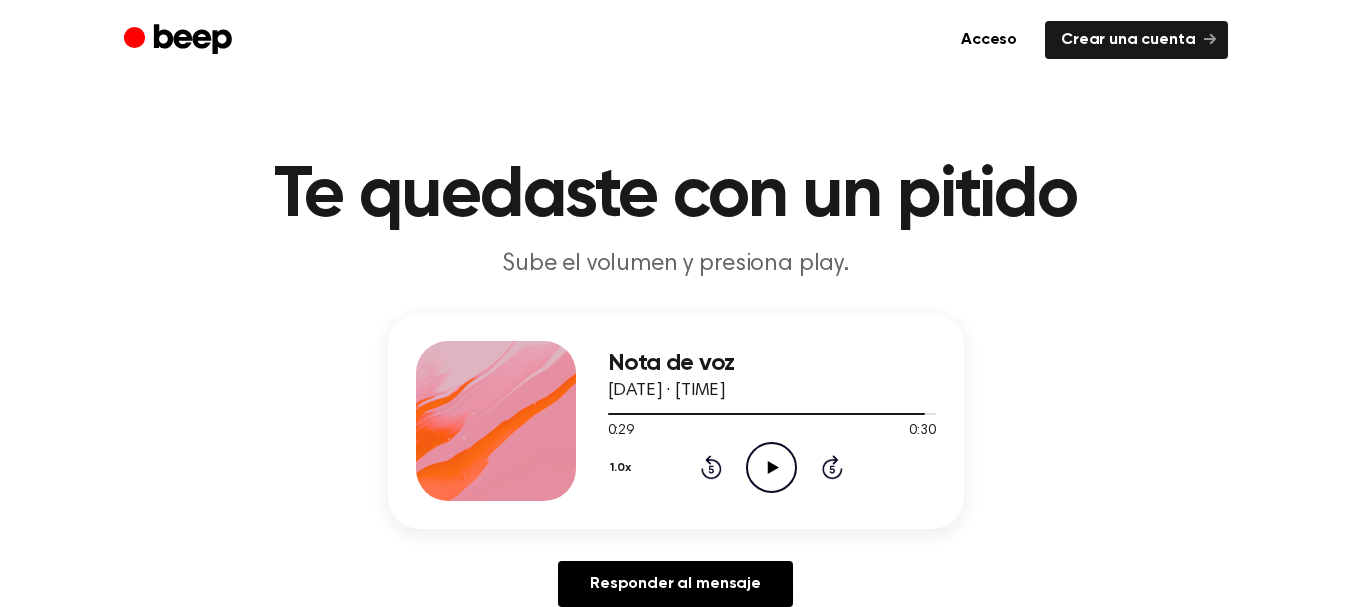 click on "Play Audio" 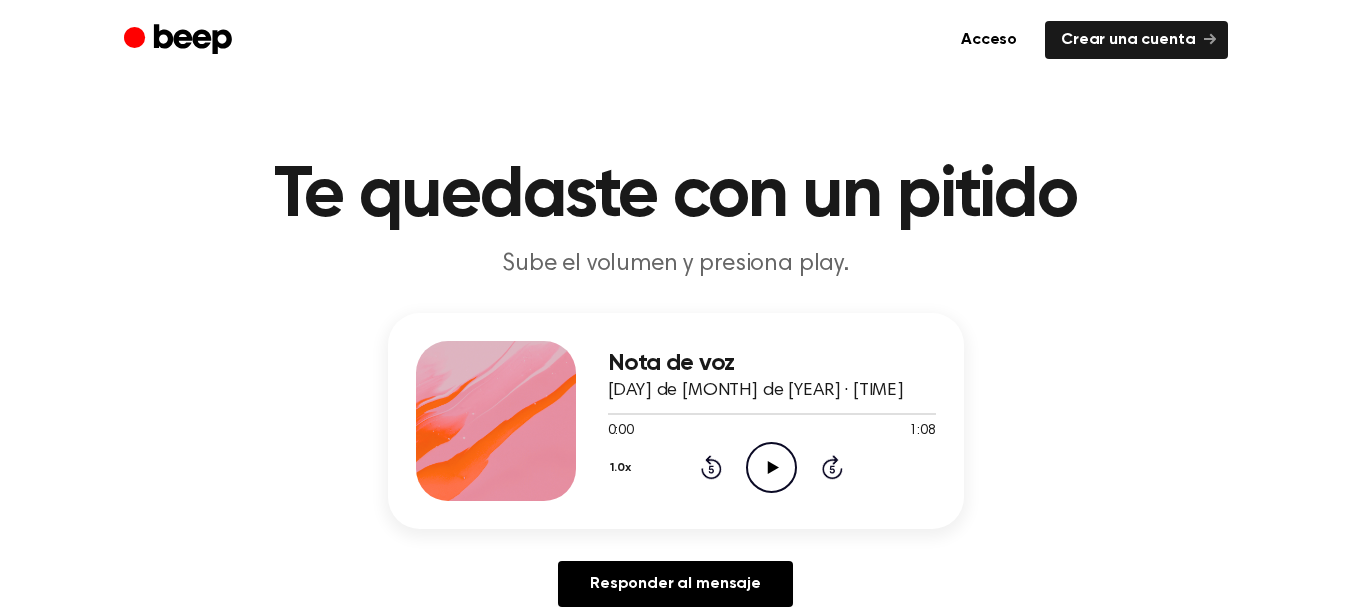 scroll, scrollTop: 0, scrollLeft: 0, axis: both 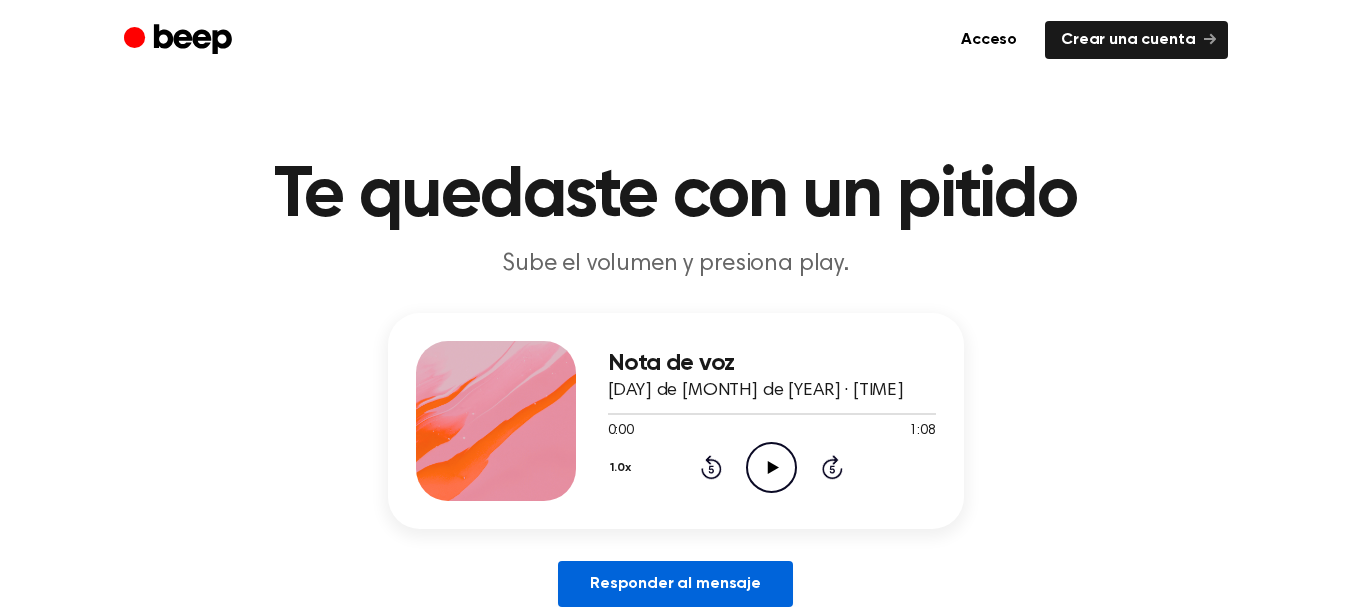 click on "Responder al mensaje" at bounding box center (675, 584) 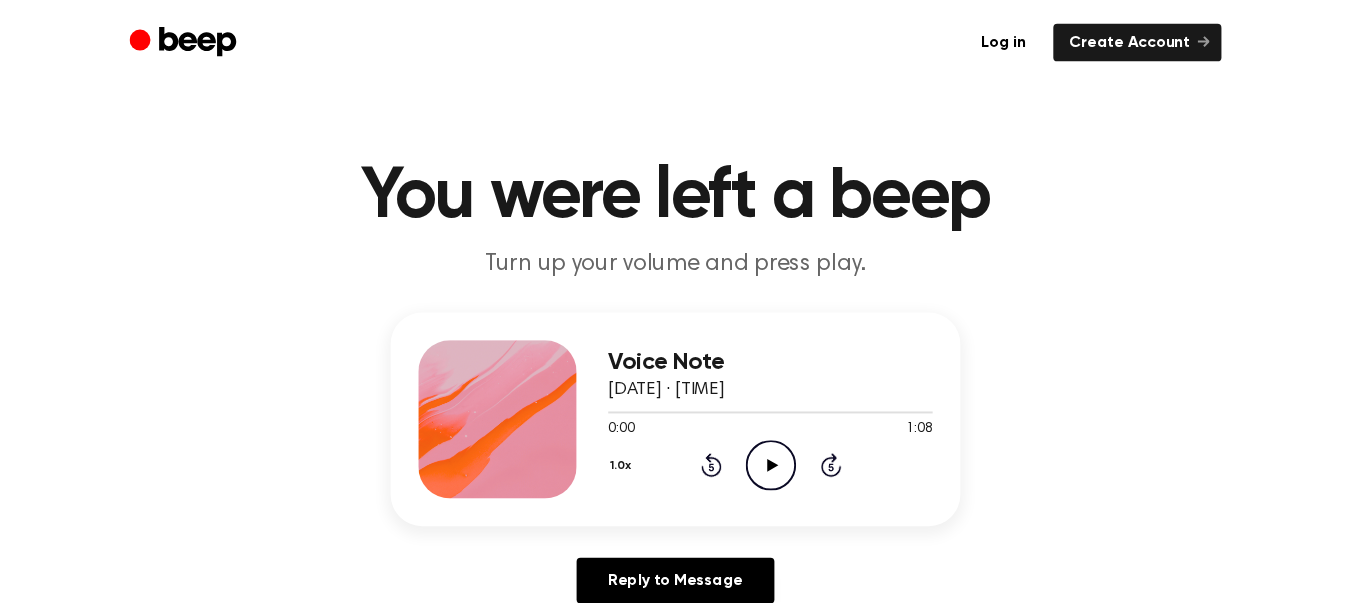scroll, scrollTop: 0, scrollLeft: 0, axis: both 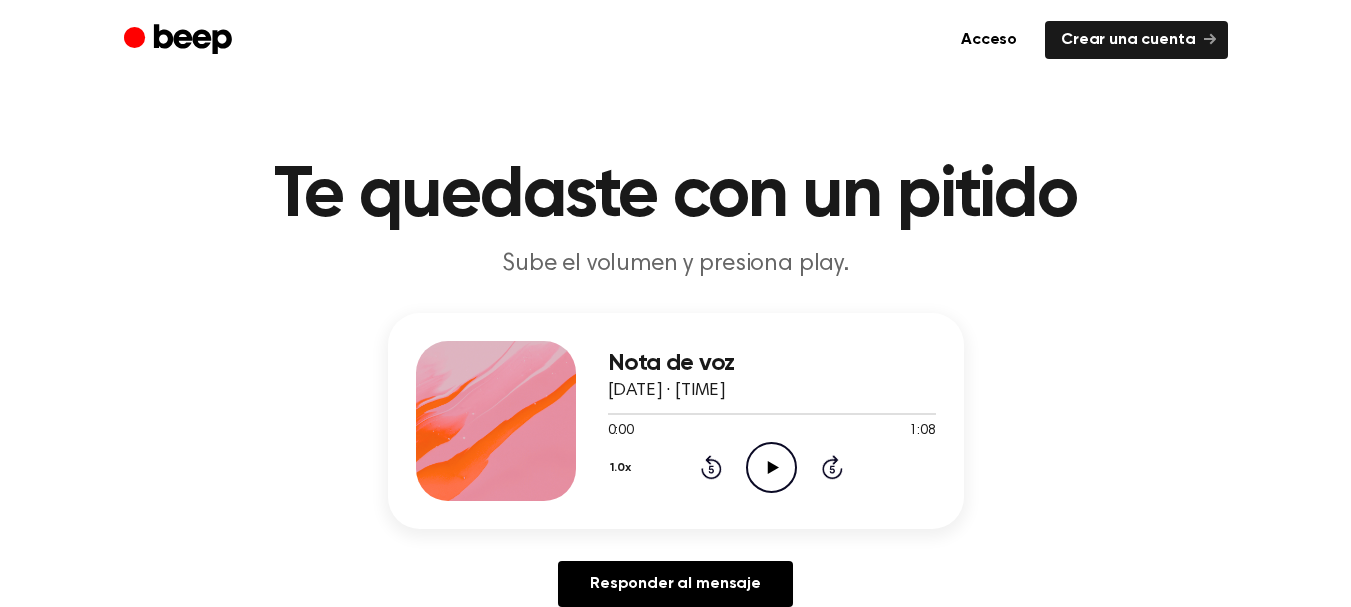 click on "Play Audio" 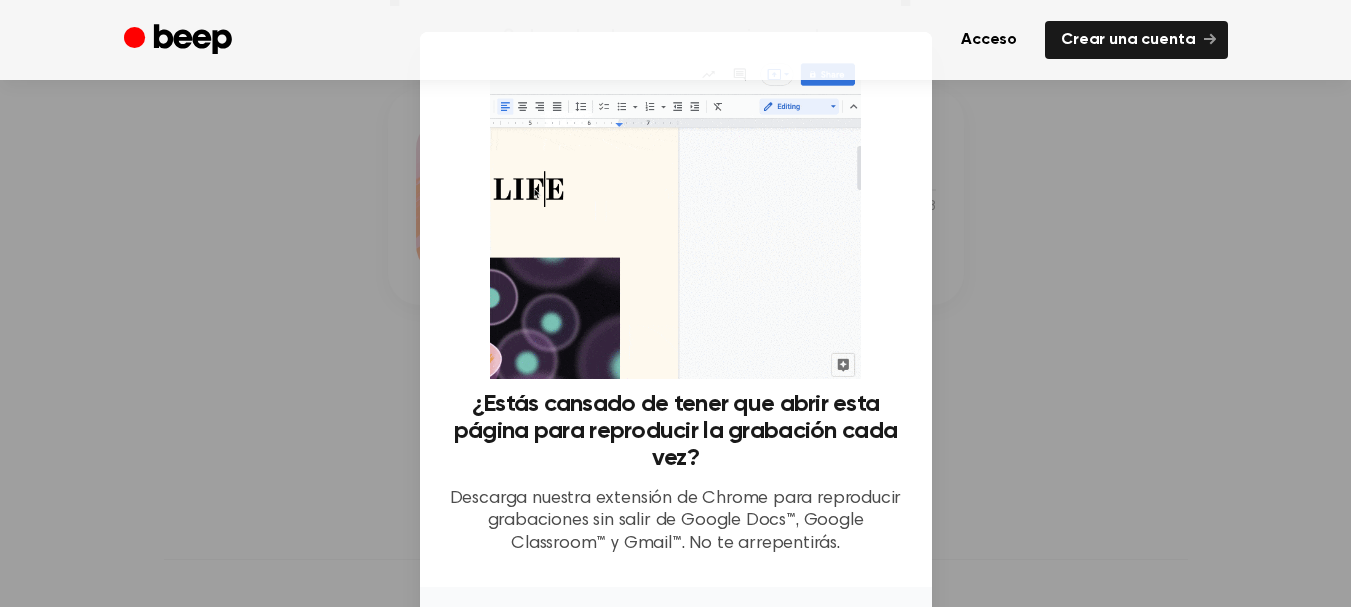 scroll, scrollTop: 227, scrollLeft: 0, axis: vertical 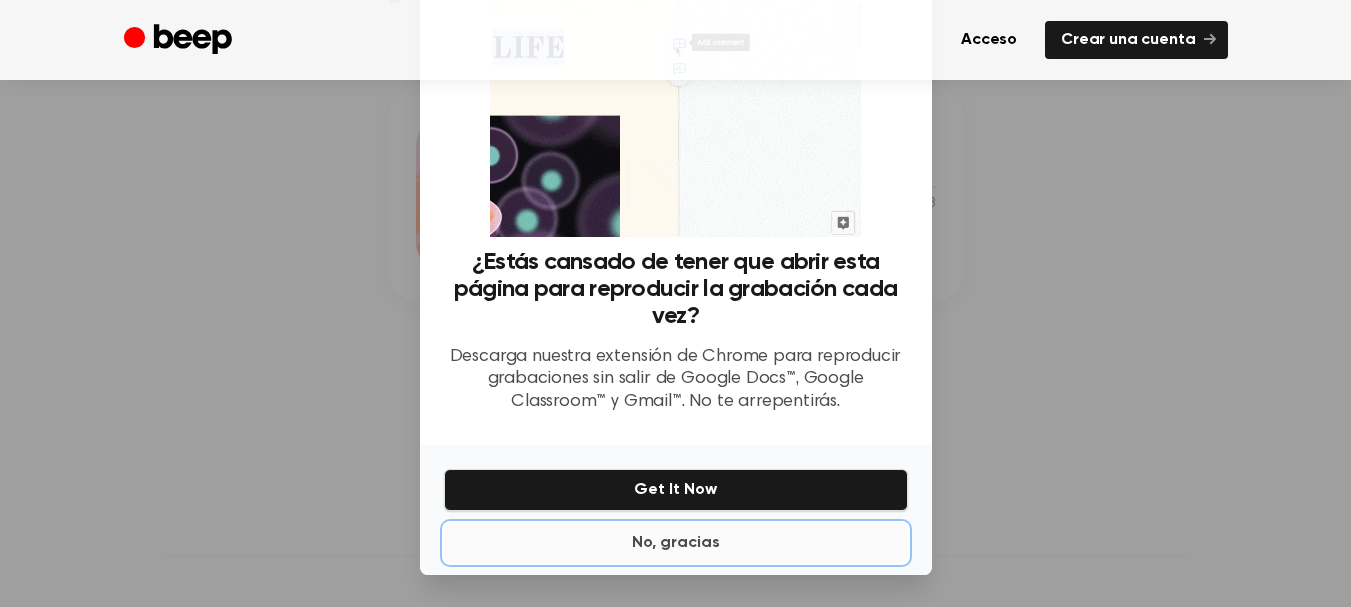click on "No, gracias" at bounding box center [676, 543] 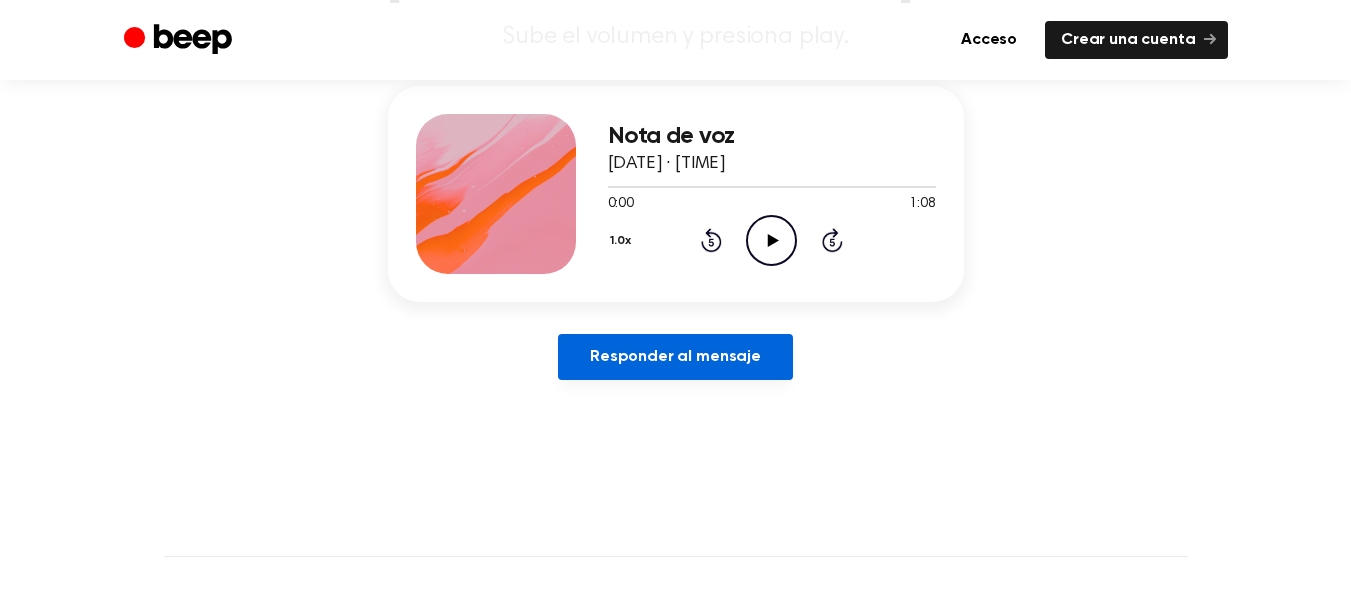 click on "Responder al mensaje" at bounding box center [675, 357] 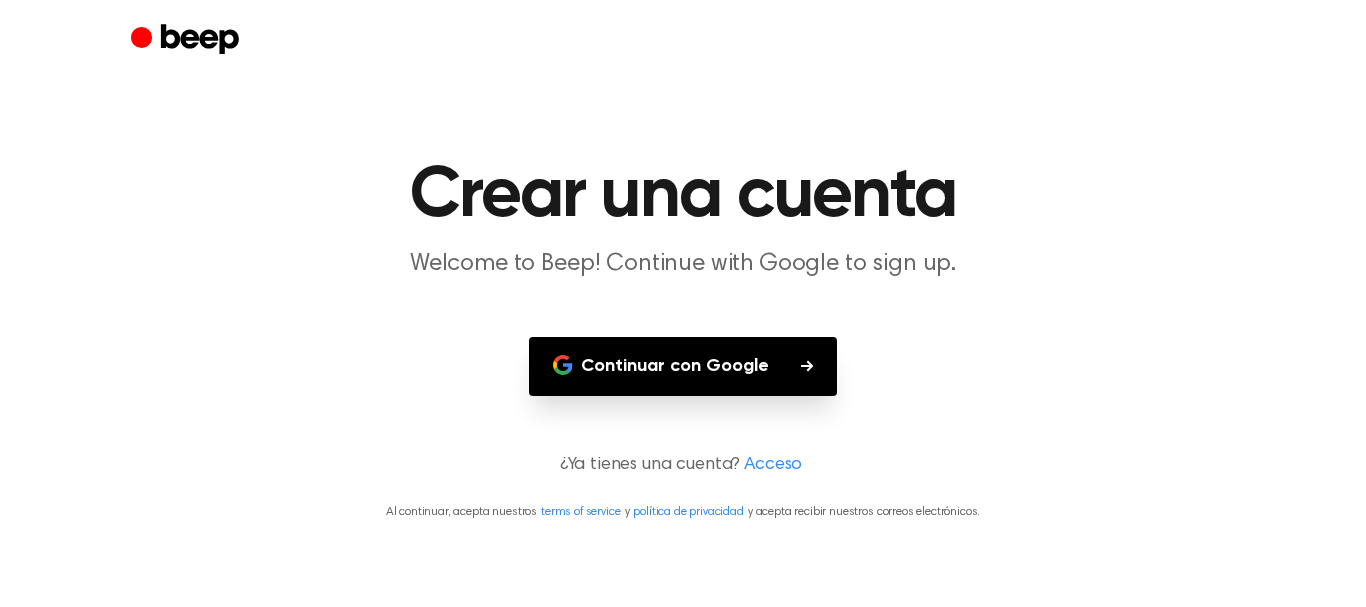 click on "Continuar con Google" at bounding box center (675, 366) 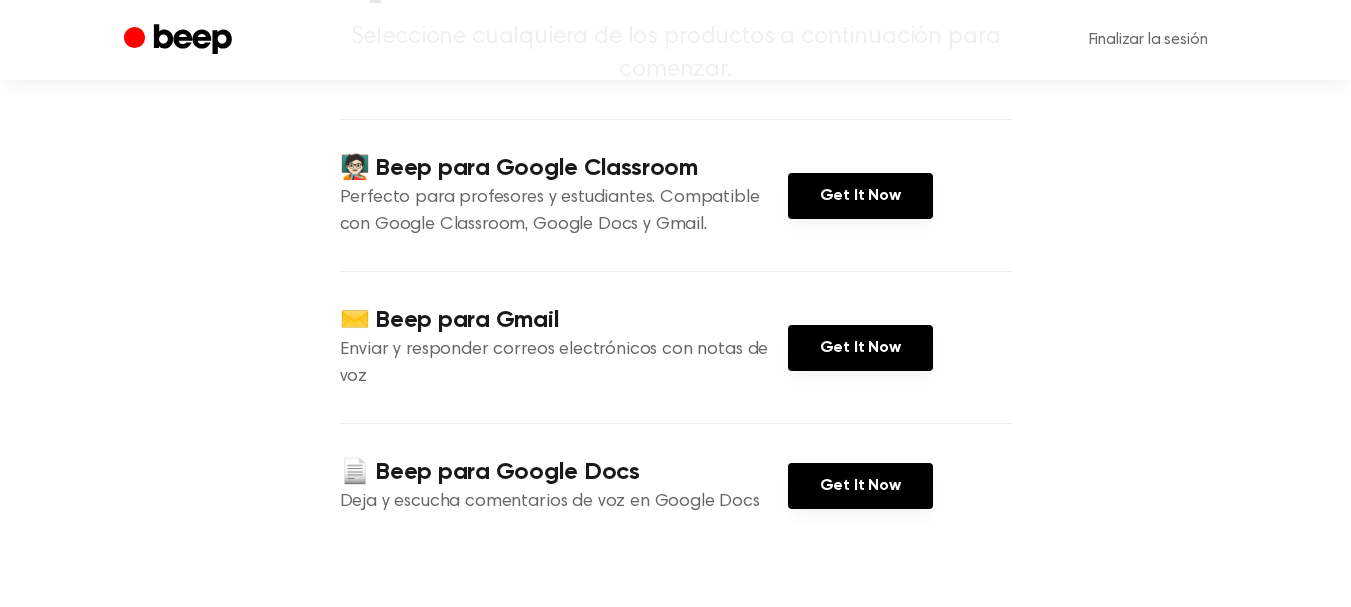 scroll, scrollTop: 267, scrollLeft: 0, axis: vertical 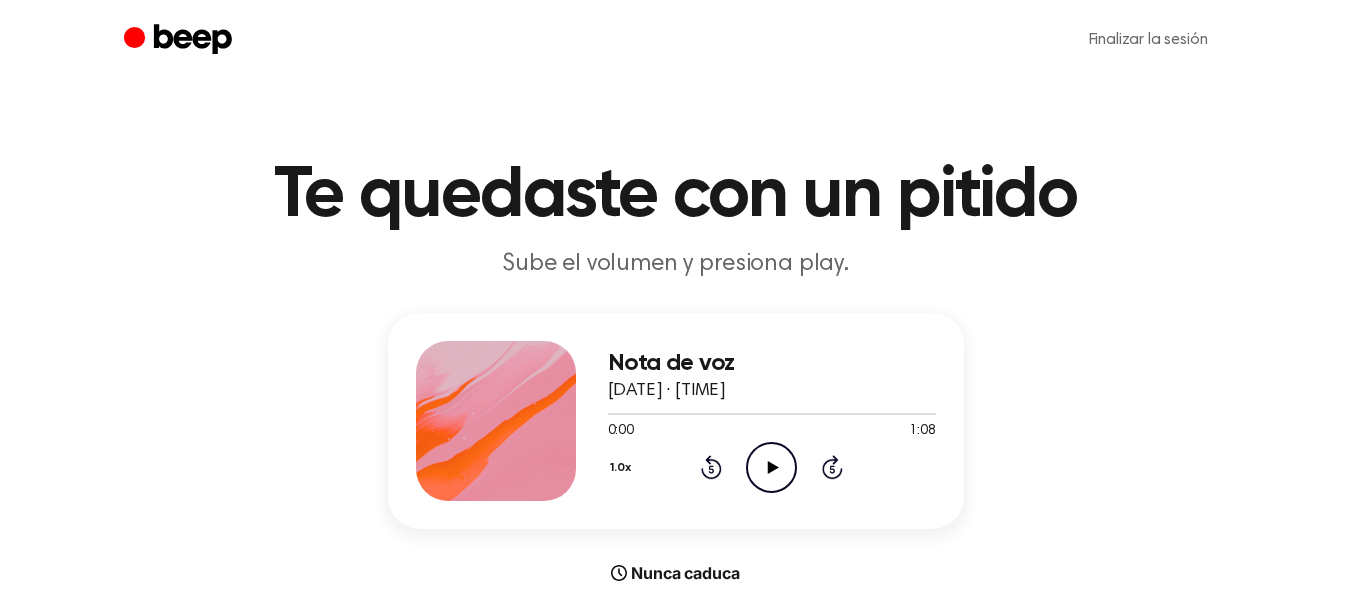 click on "Play Audio" 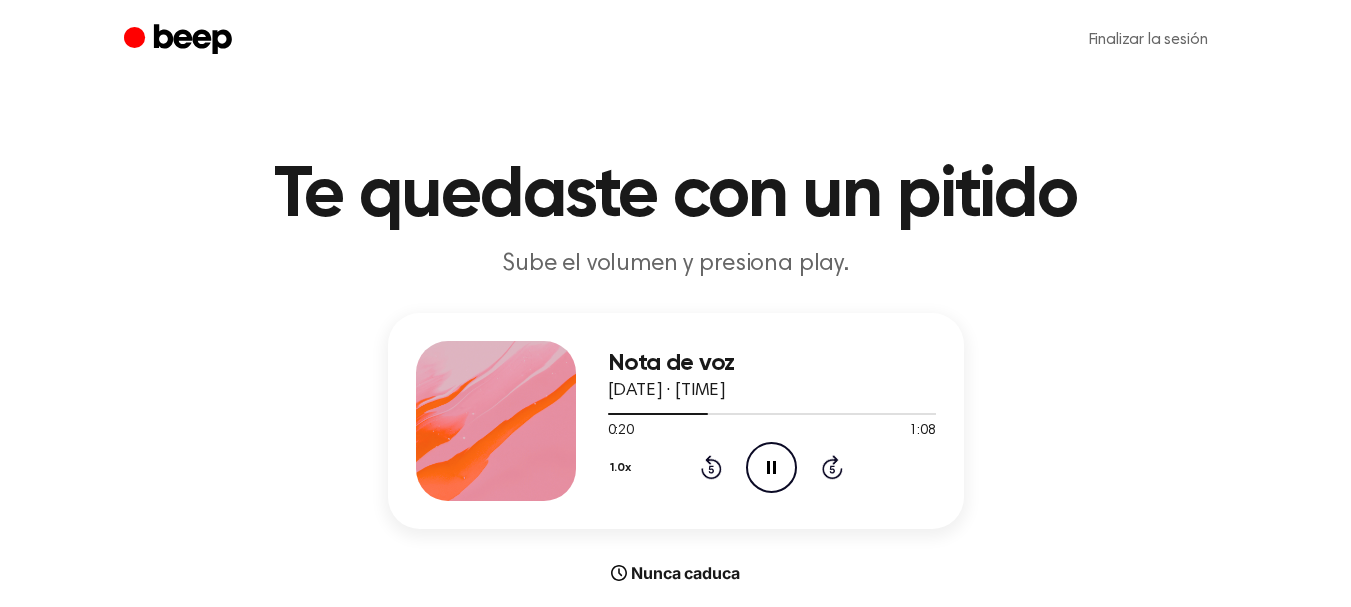 click on "Pause Audio" 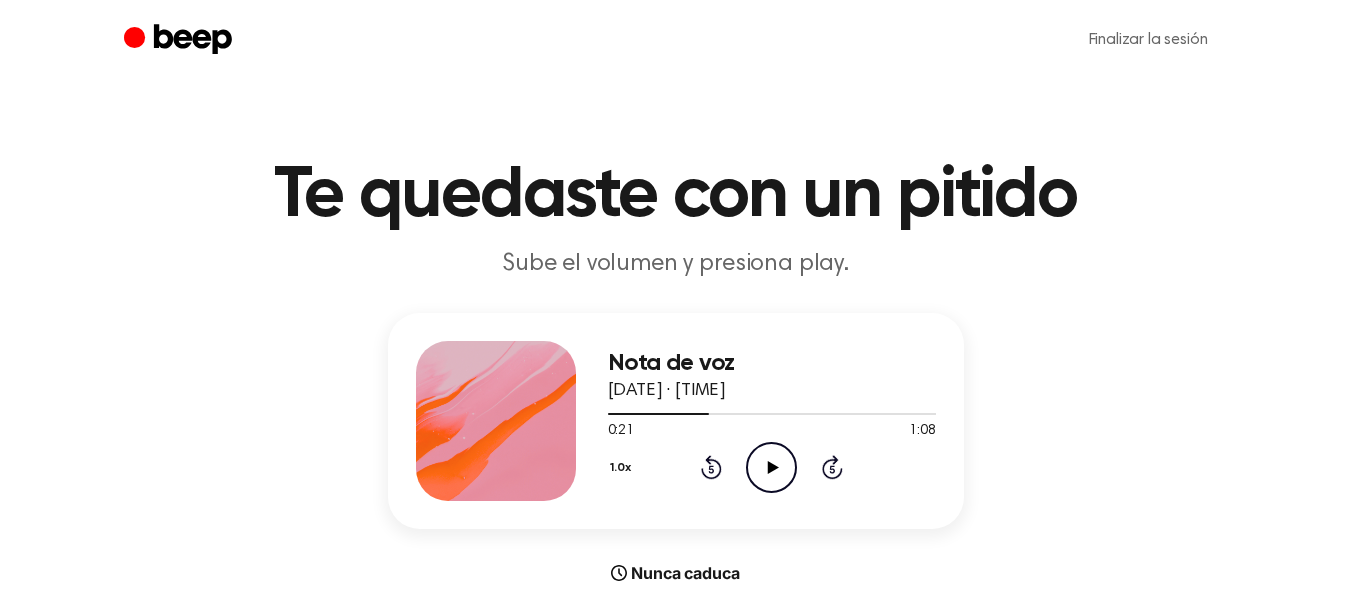 click 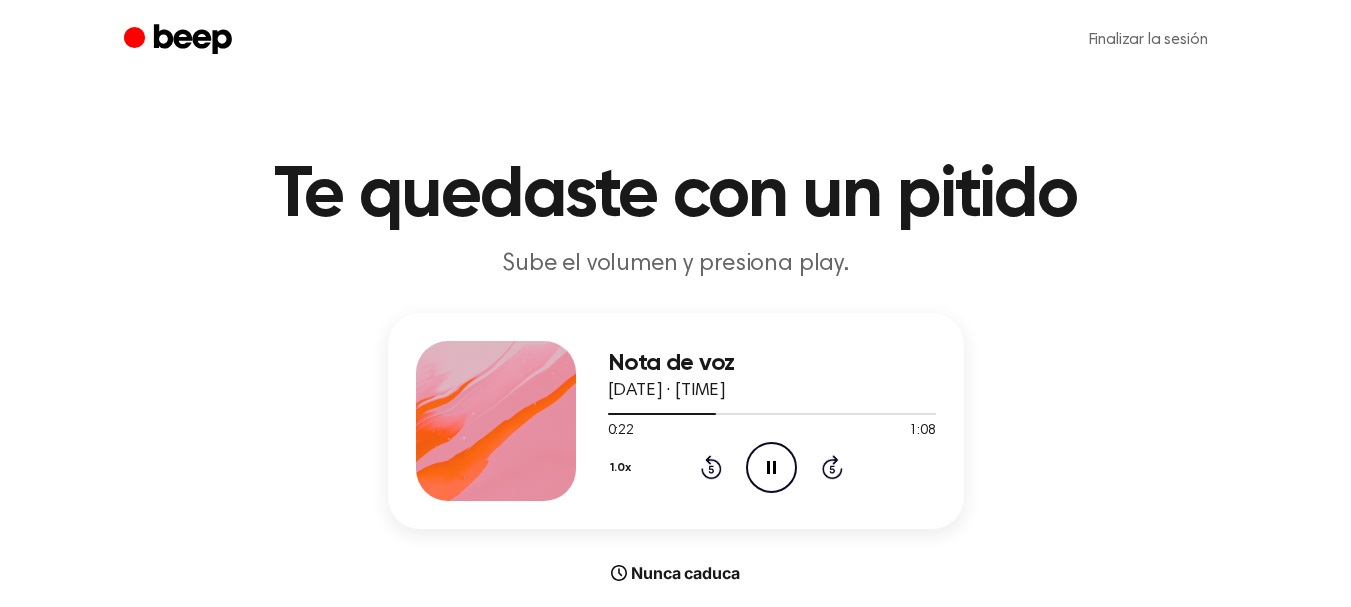 click 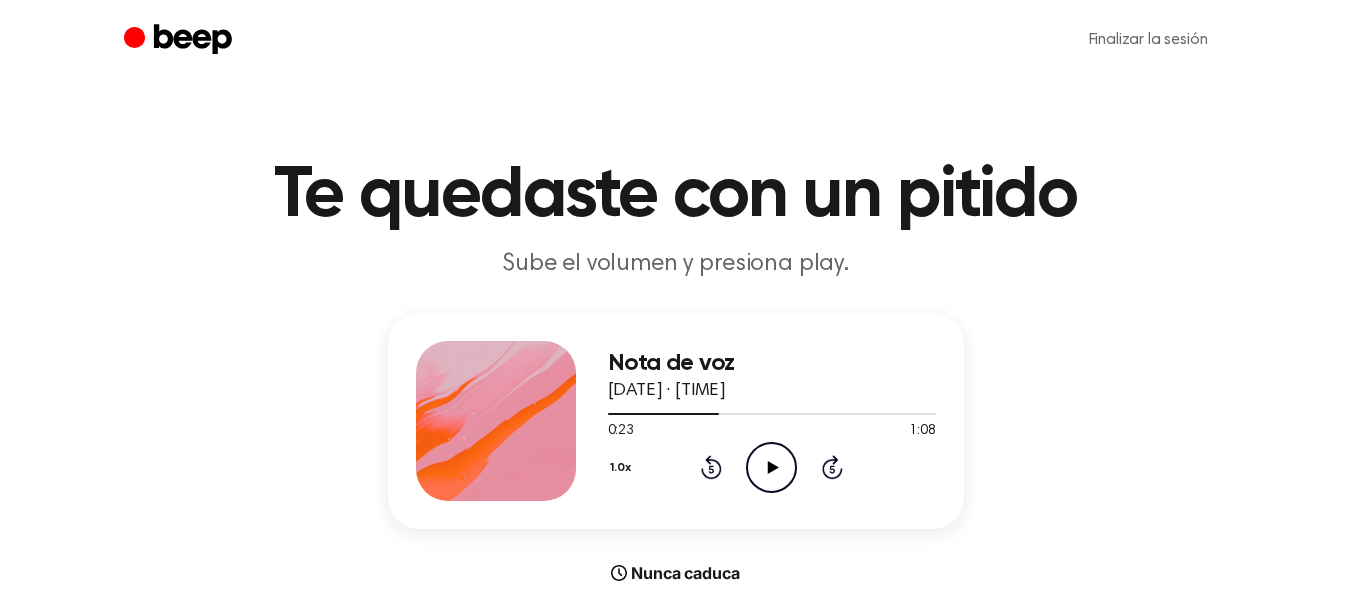 click 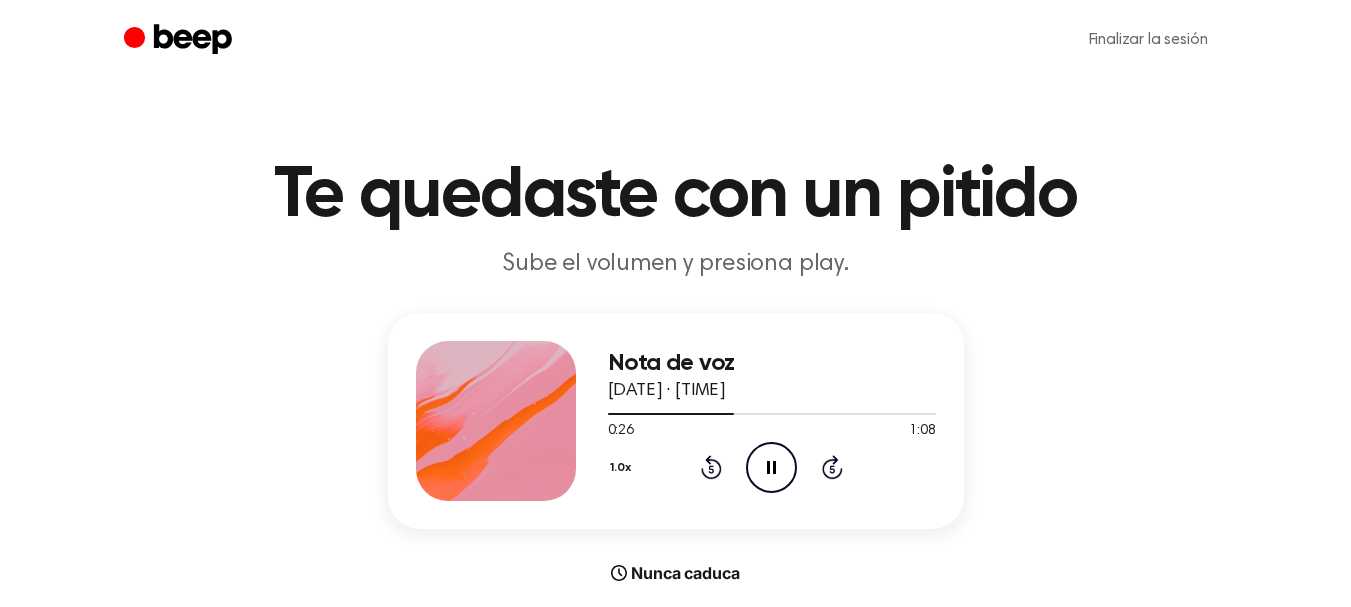 click 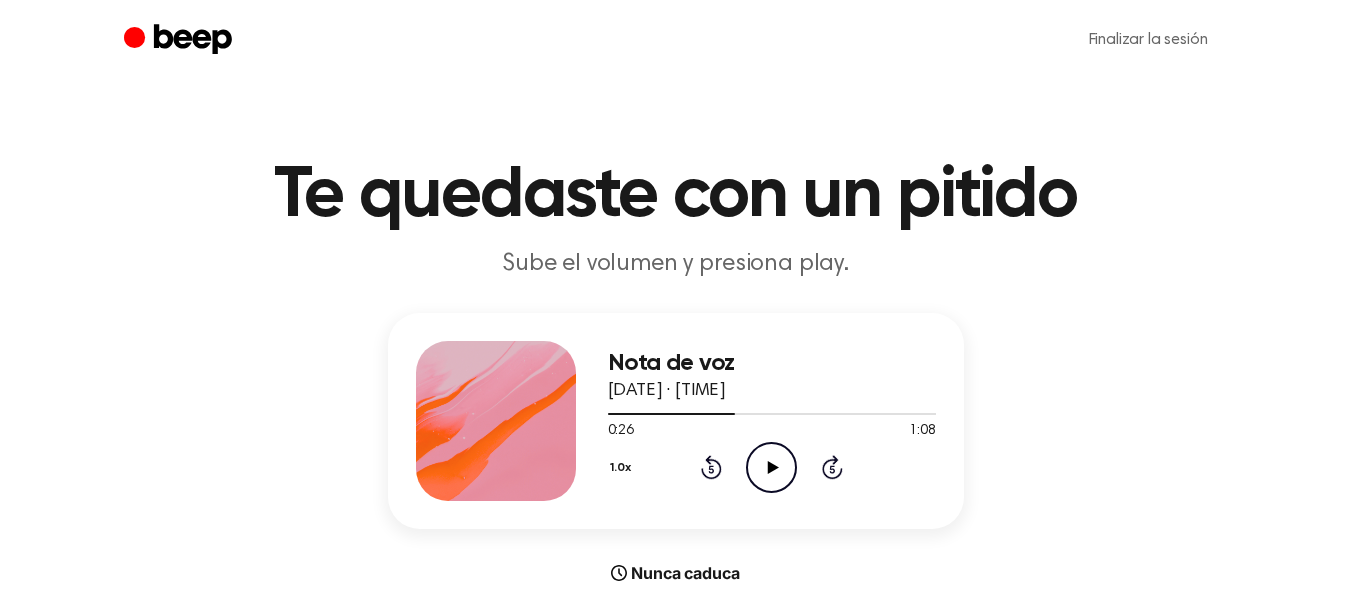 click on "Play Audio" 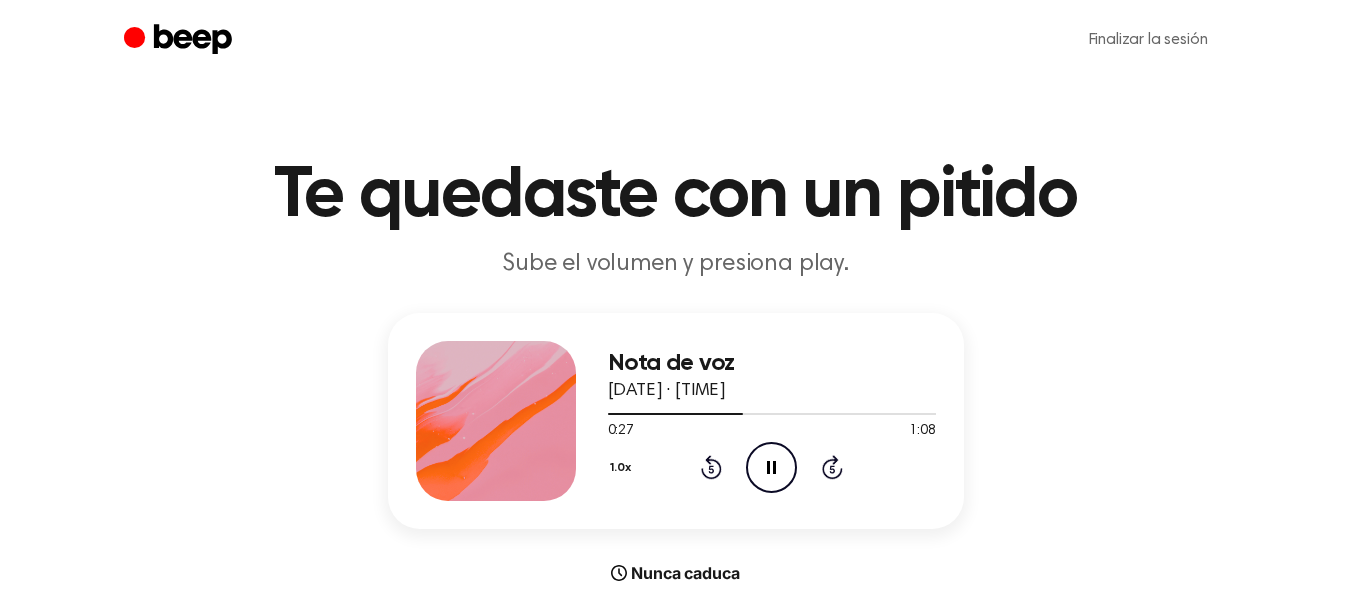 click on "Pause Audio" 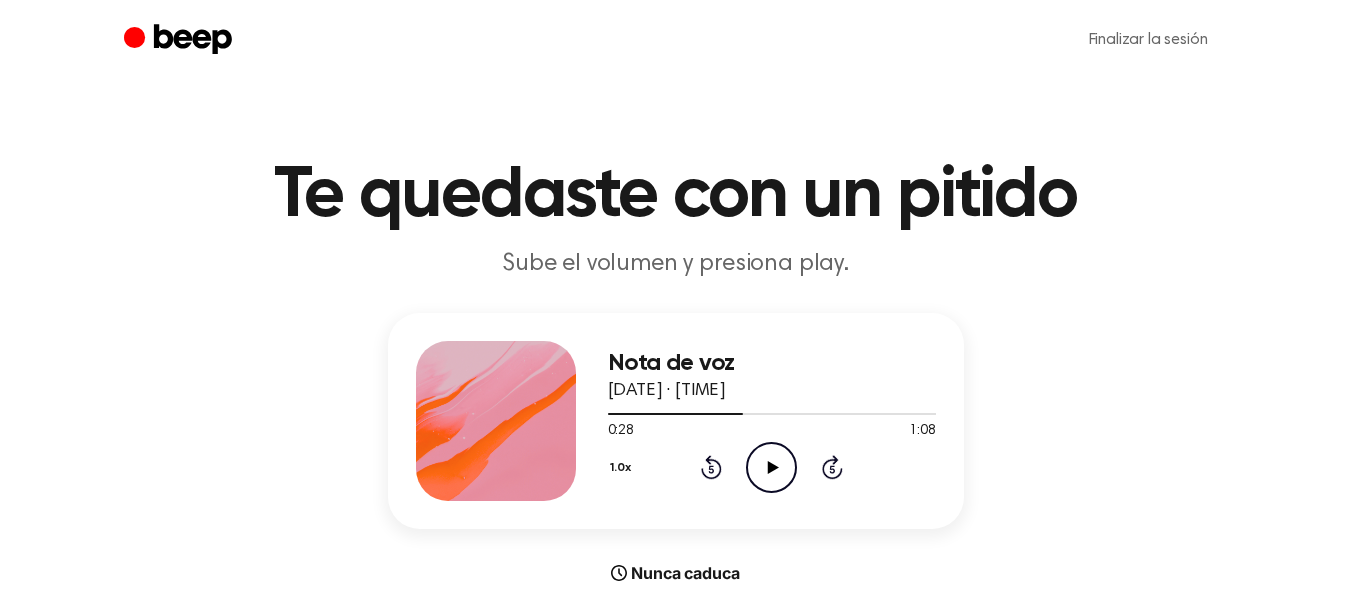 click on "Play Audio" 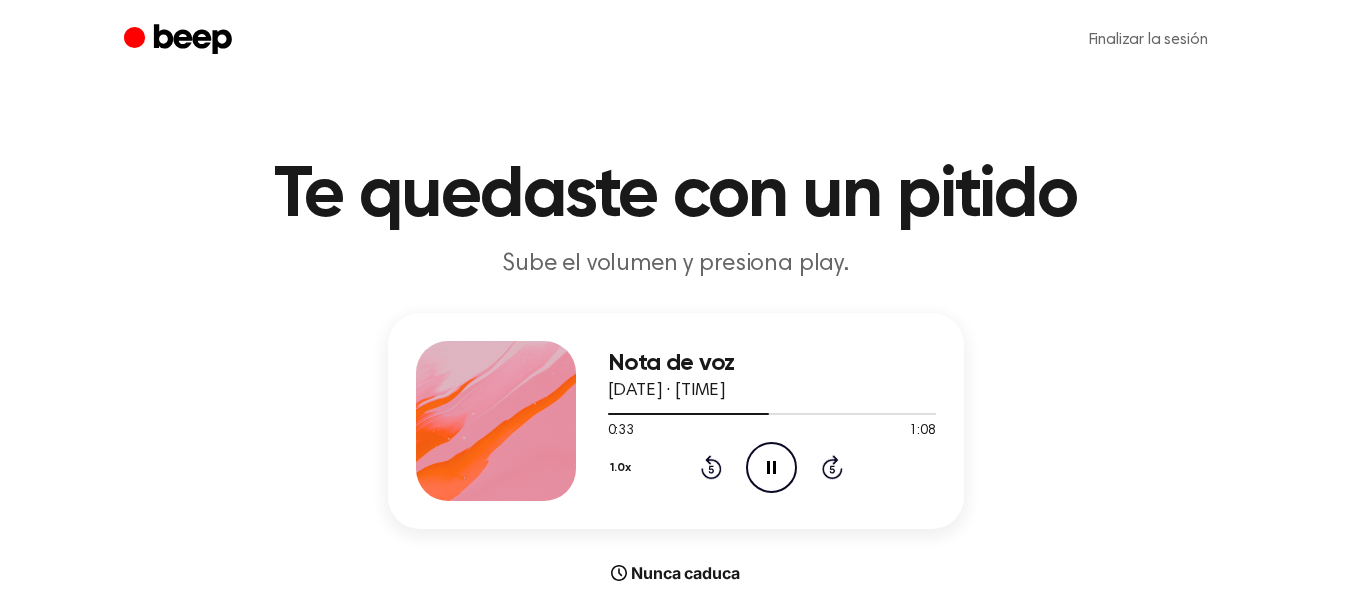 click on "Pause Audio" 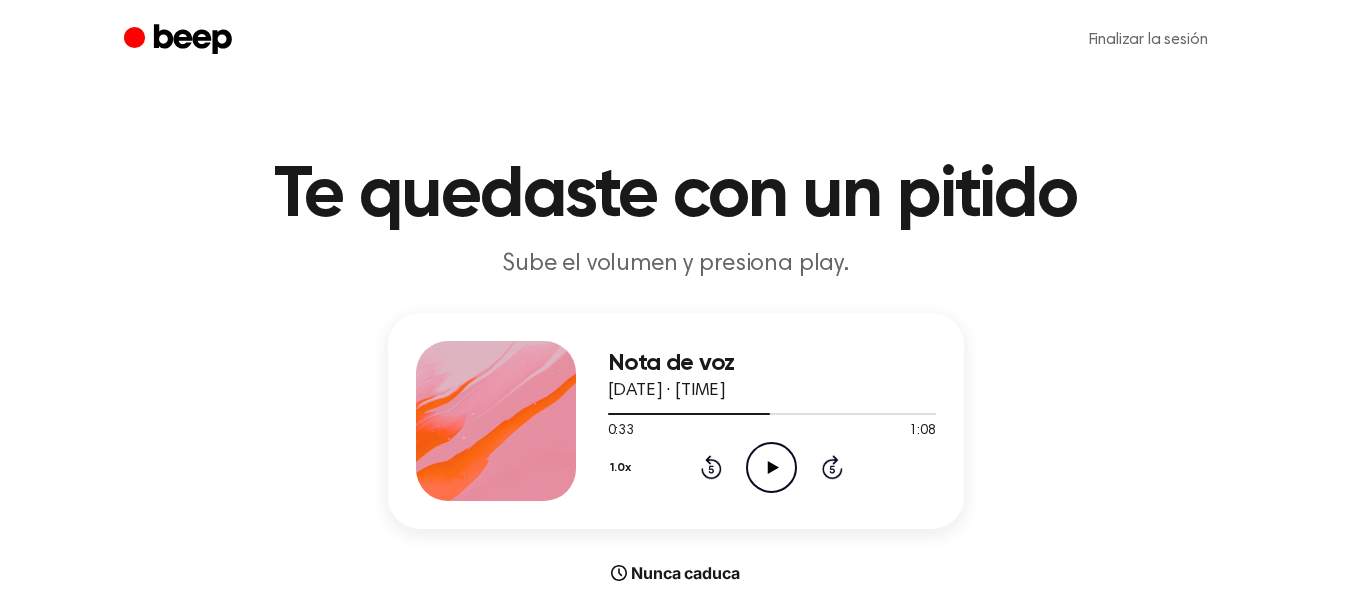 click on "Play Audio" 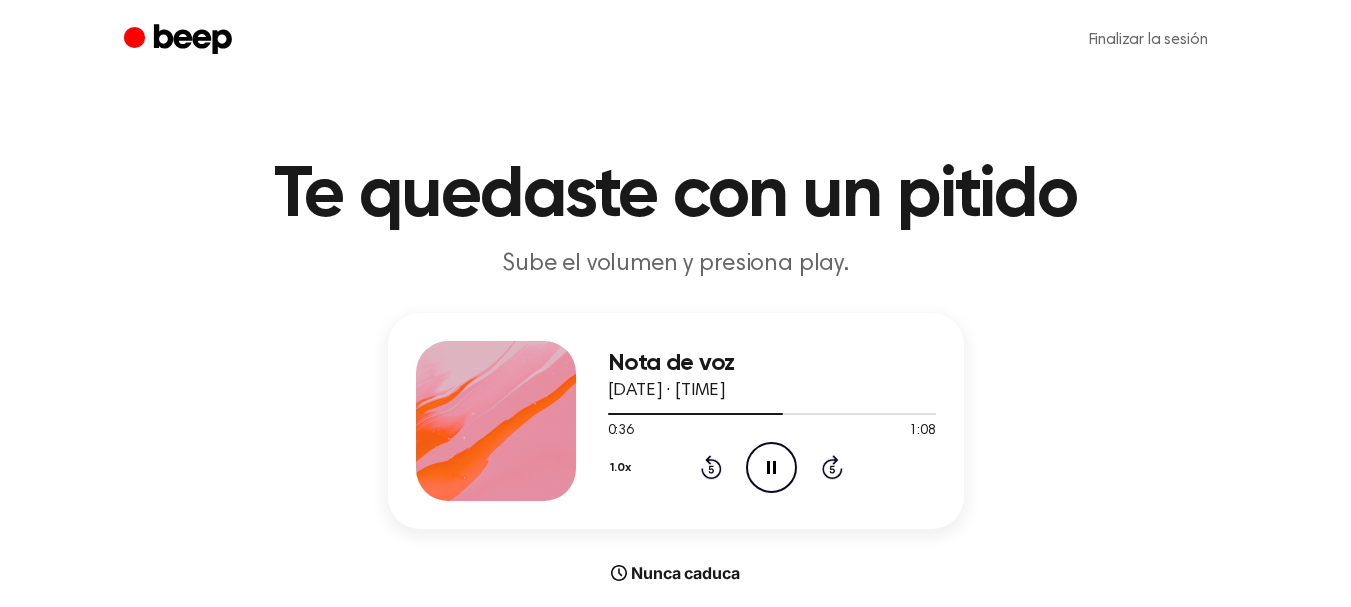click on "Pause Audio" 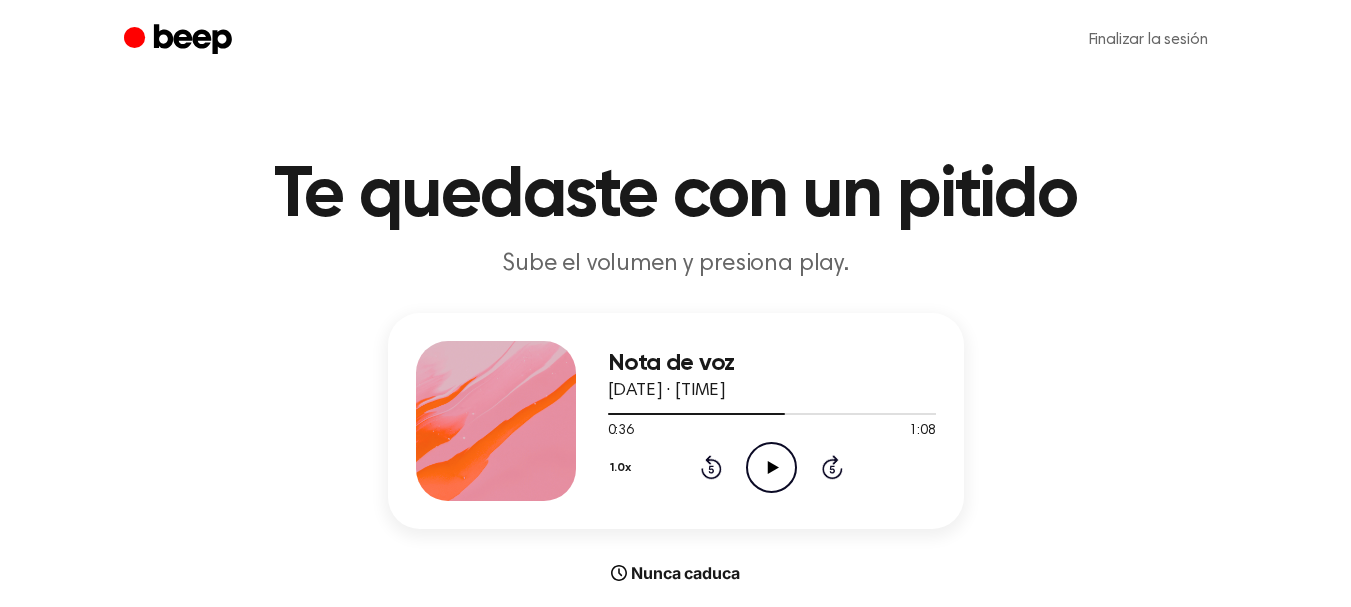 click 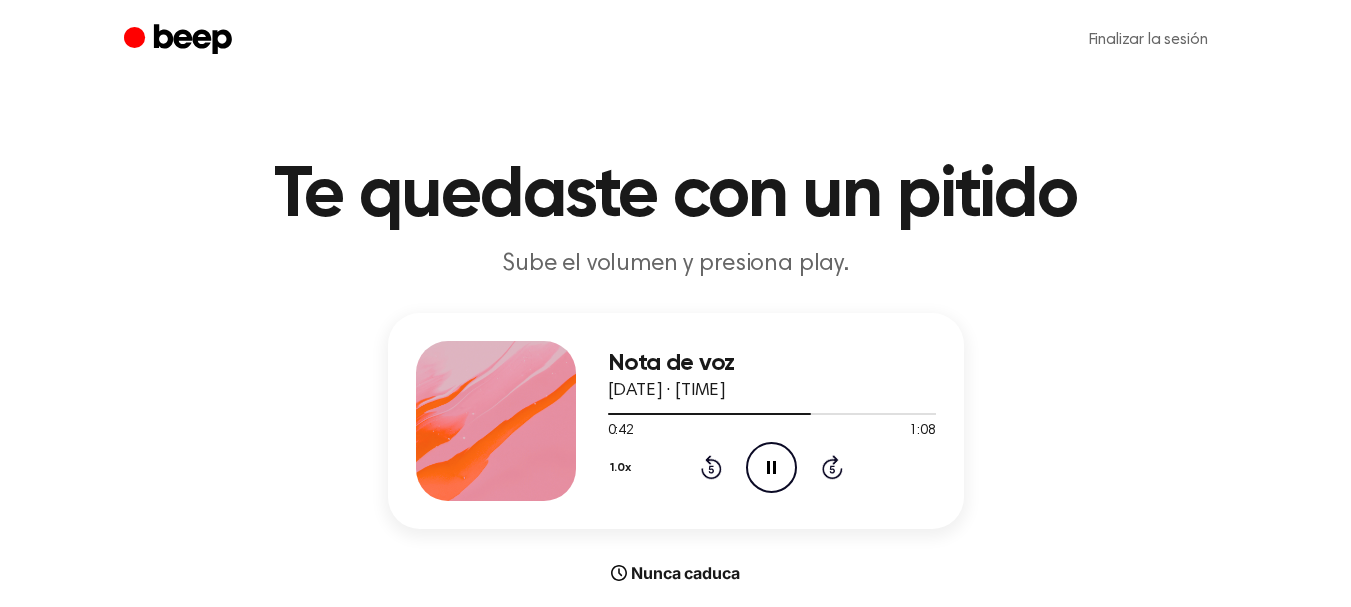 click on "Pause Audio" 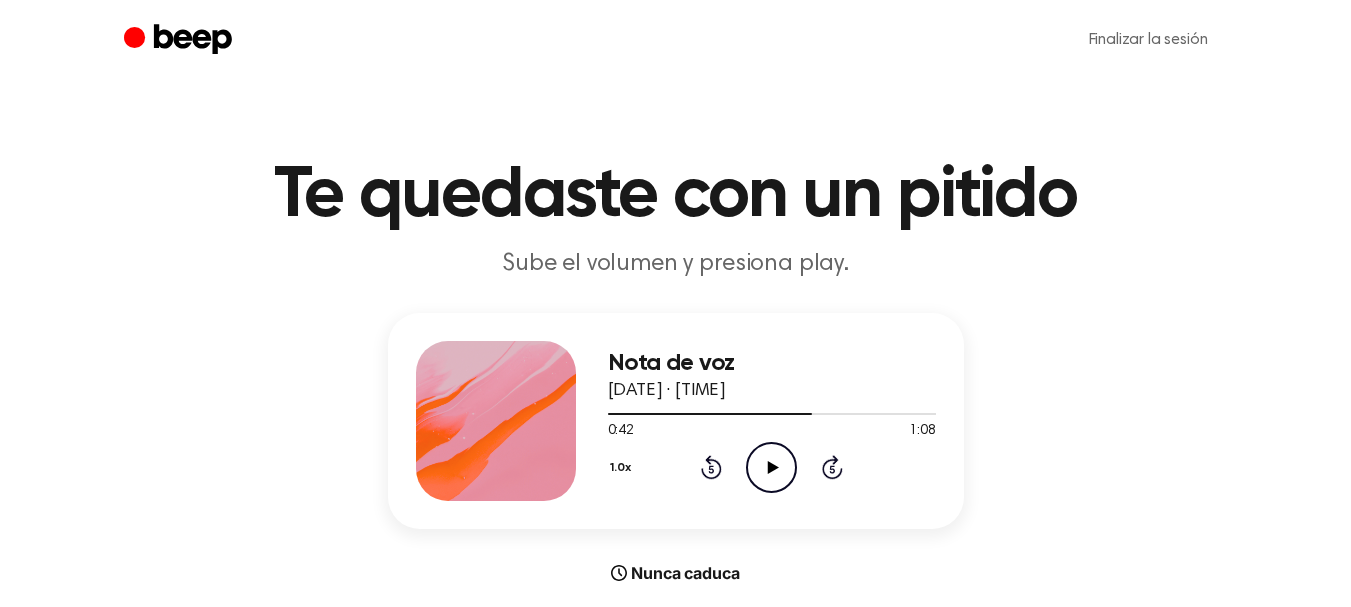 click on "Play Audio" 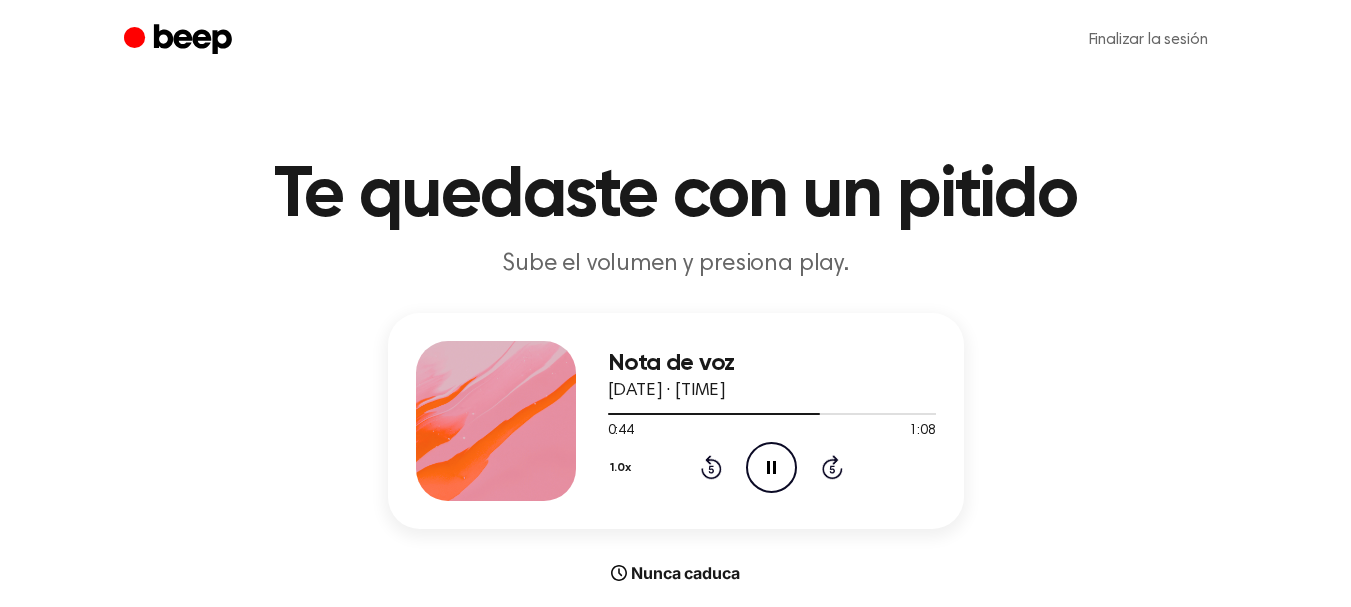 click on "Pause Audio" 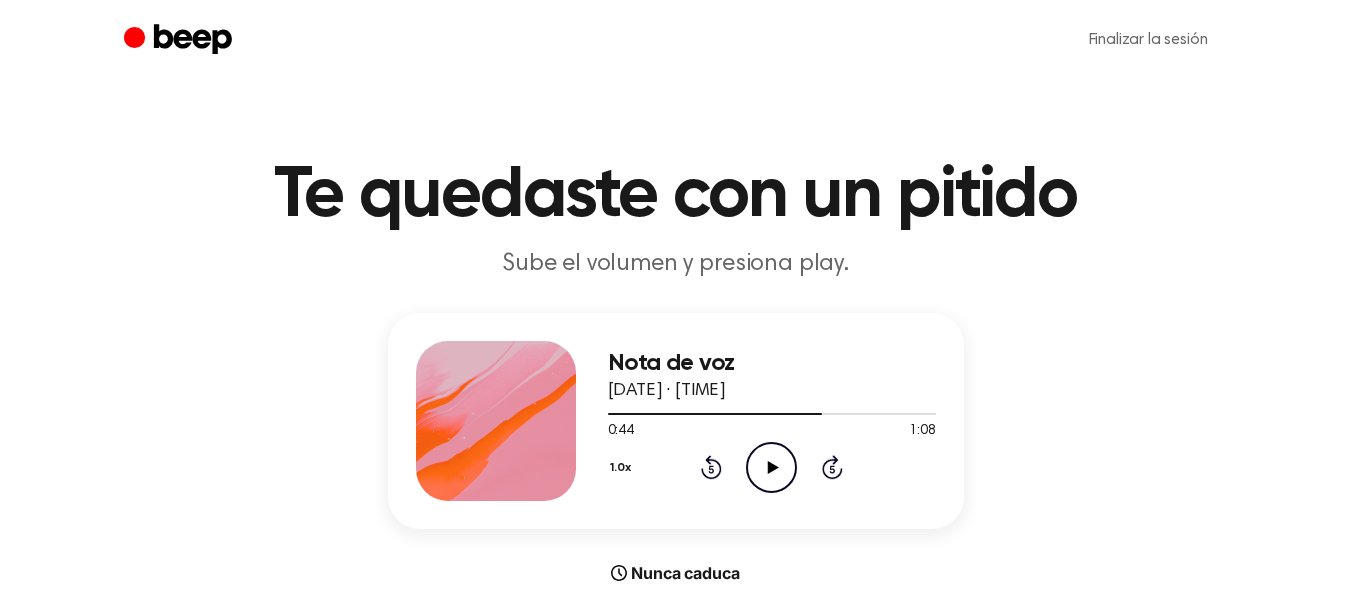 click on "Play Audio" 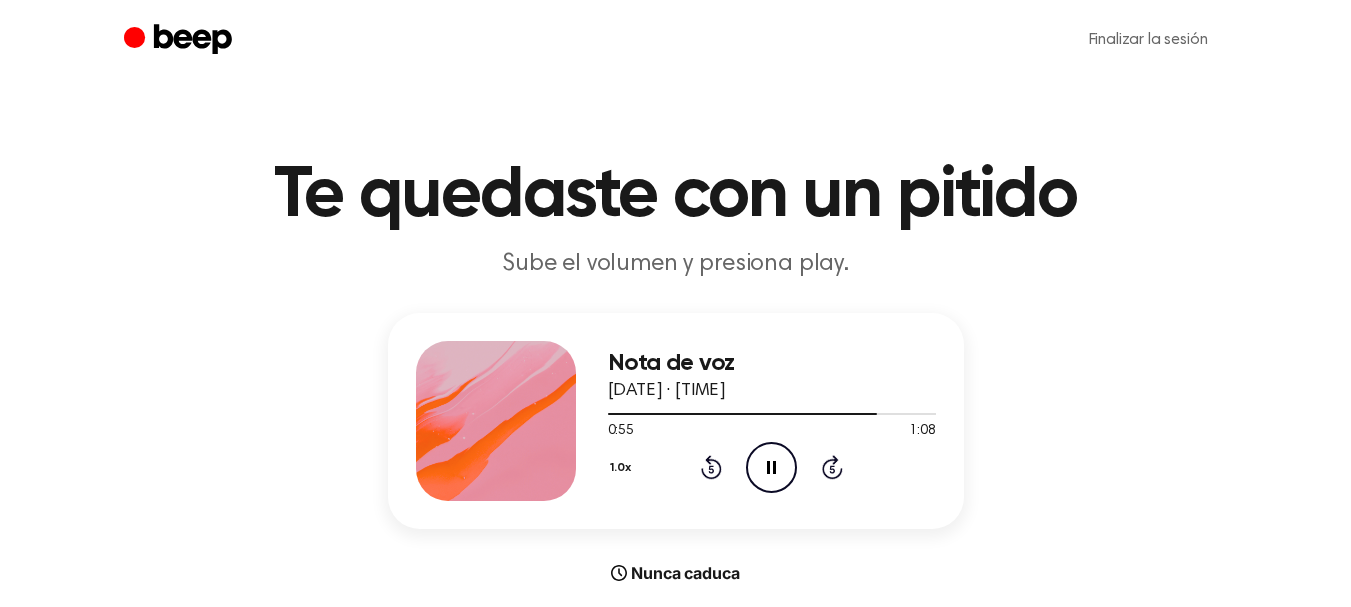 click on "Pause Audio" 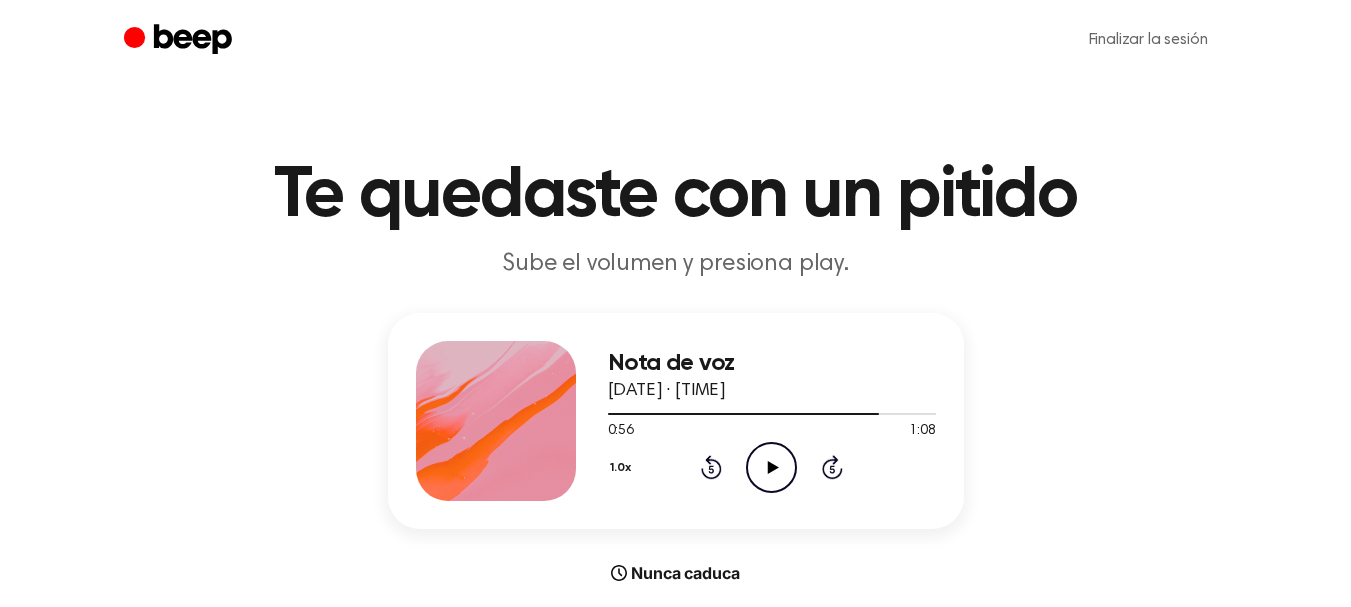 click on "Play Audio" 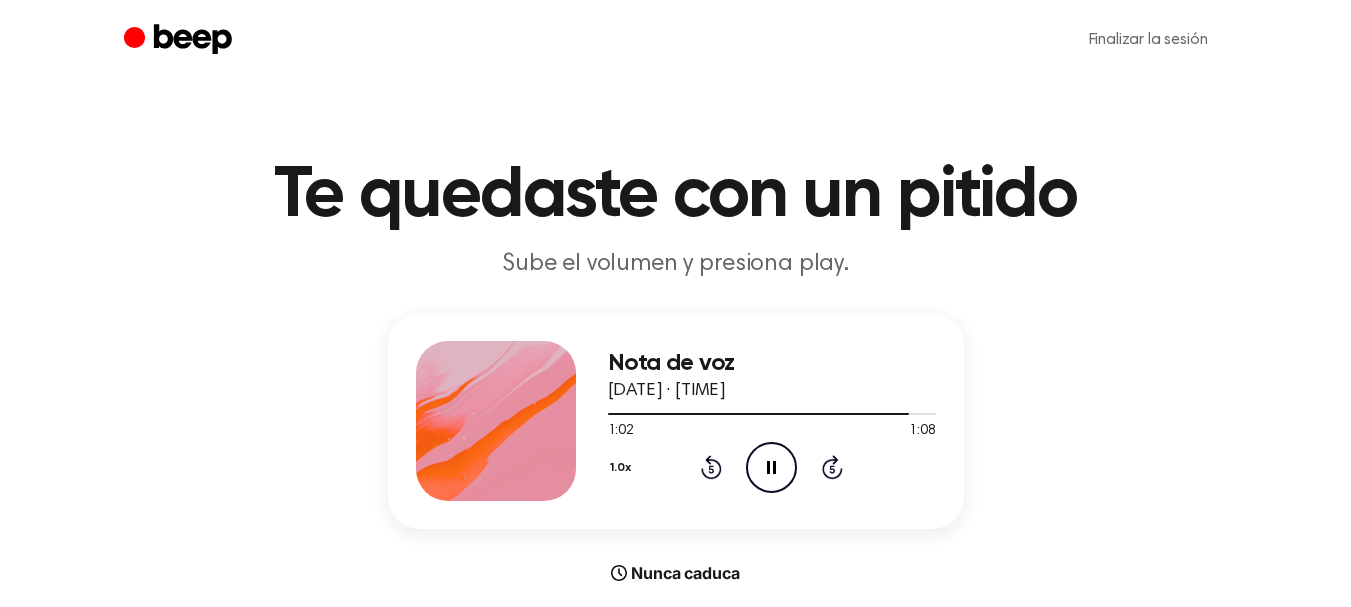 click on "Pause Audio" 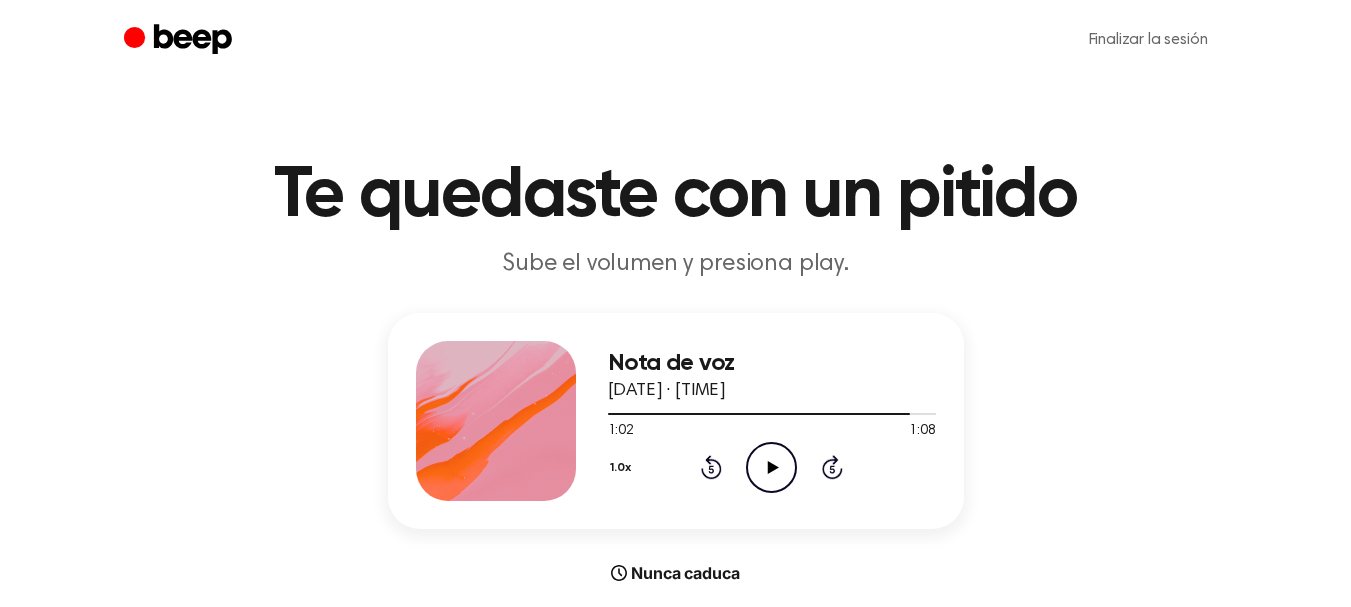 click on "Play Audio" 